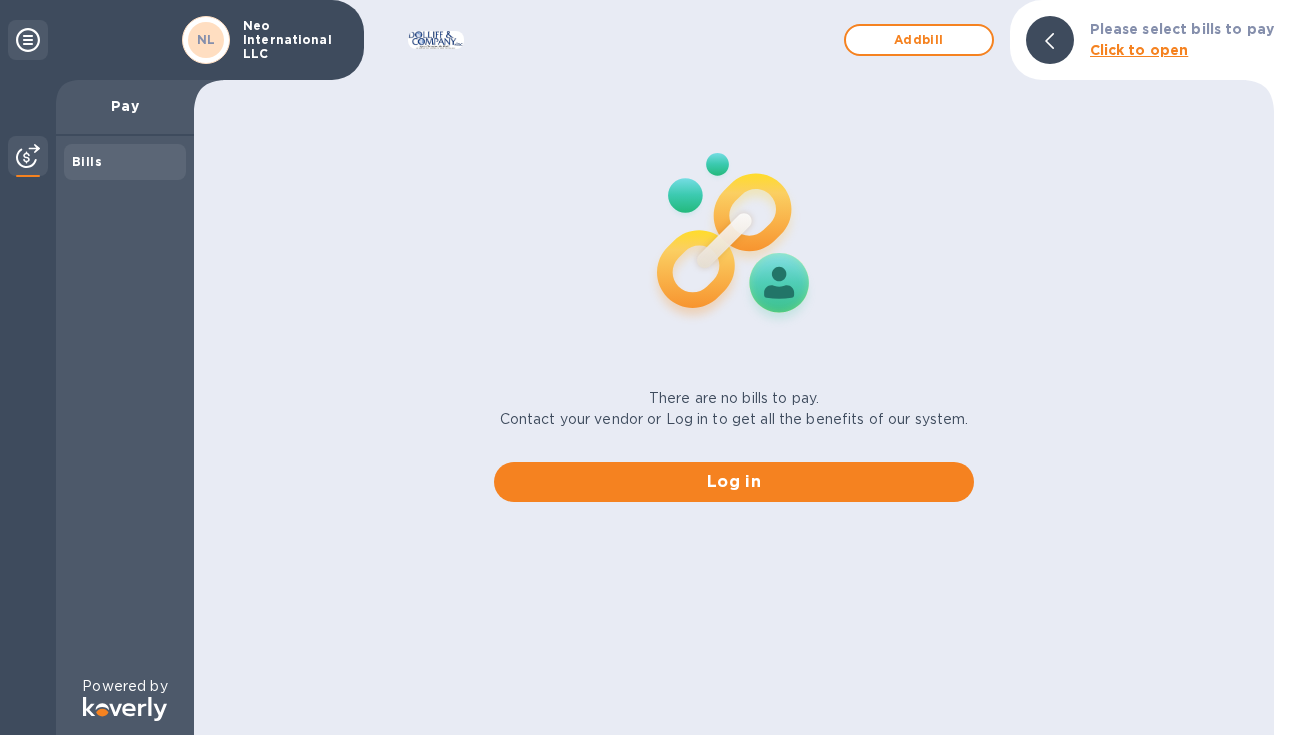 scroll, scrollTop: 0, scrollLeft: 0, axis: both 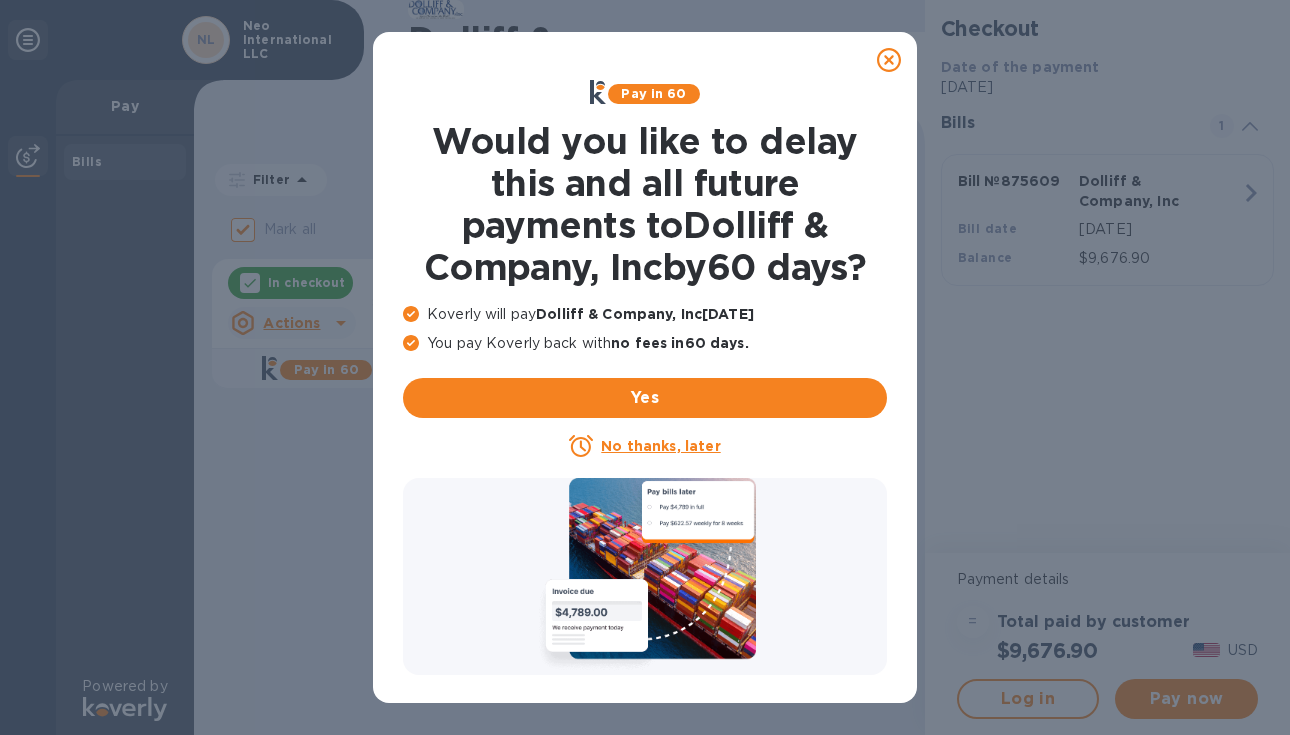 click on "No thanks, later" at bounding box center [660, 446] 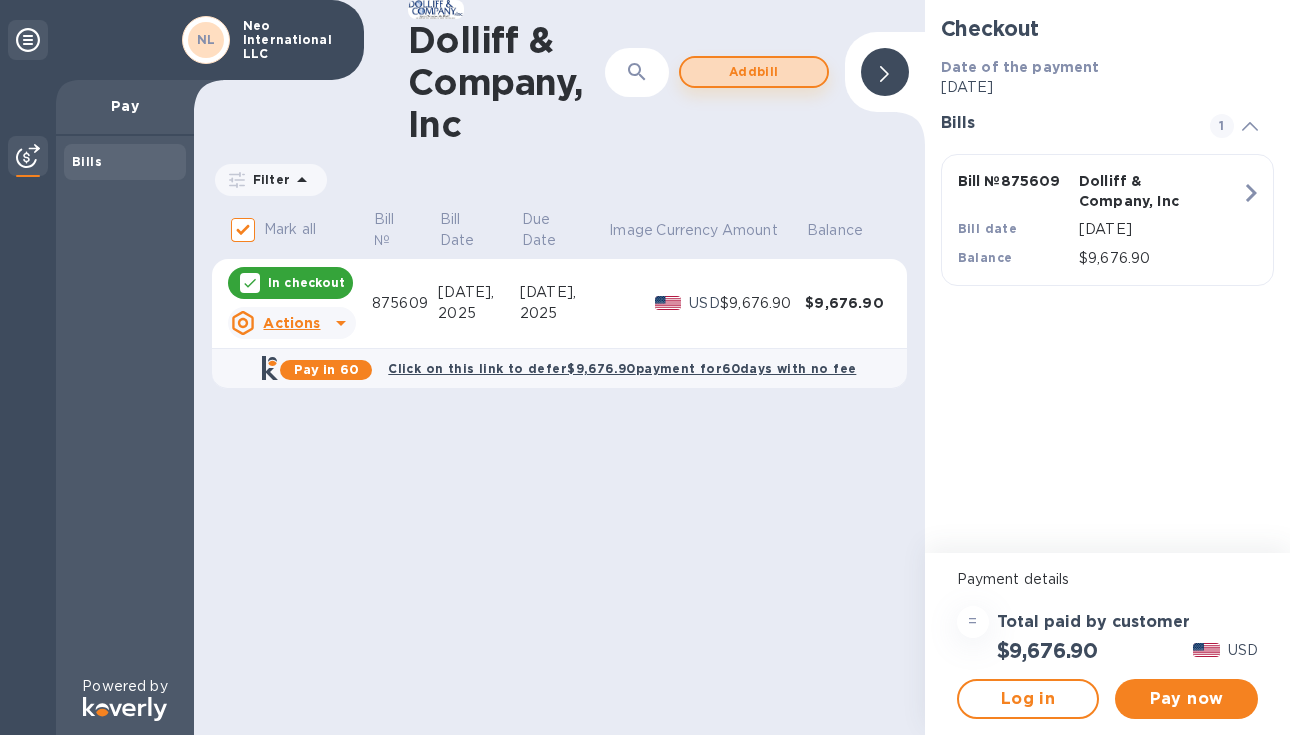 click on "Add   bill" at bounding box center [754, 72] 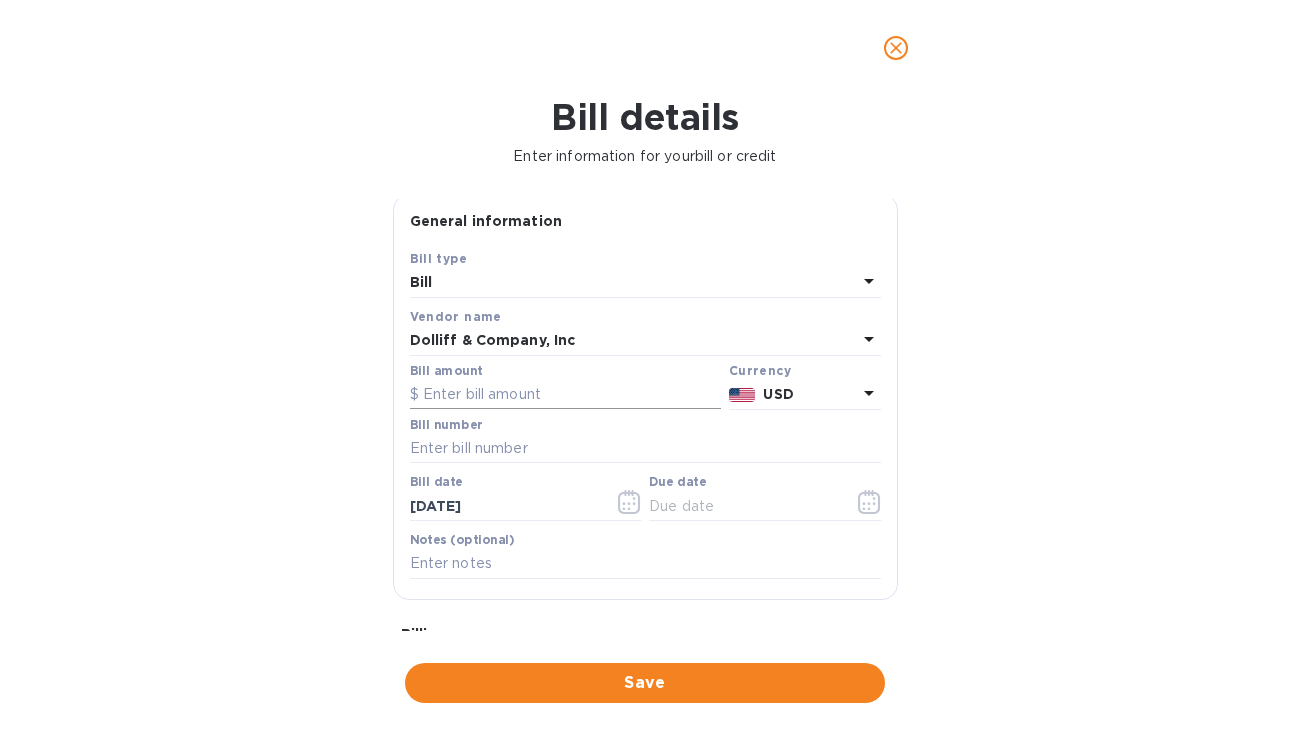 scroll, scrollTop: 0, scrollLeft: 0, axis: both 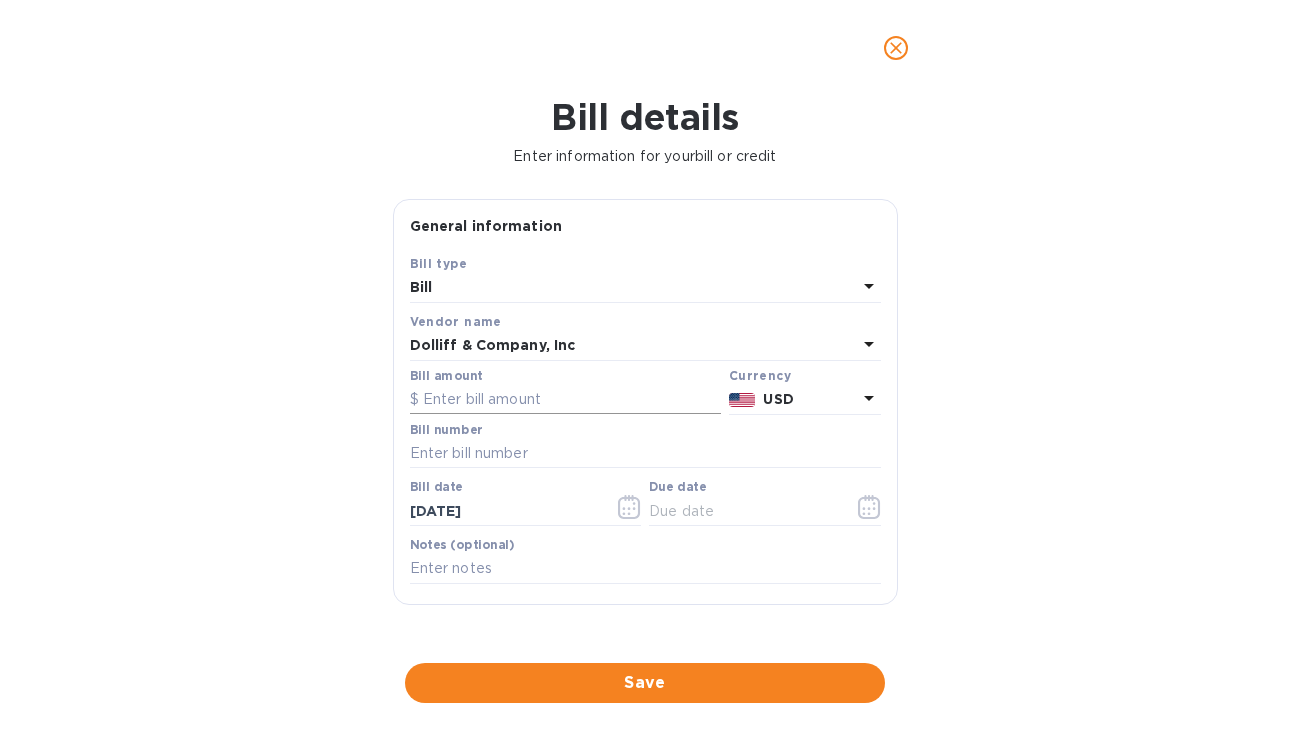 click at bounding box center [565, 400] 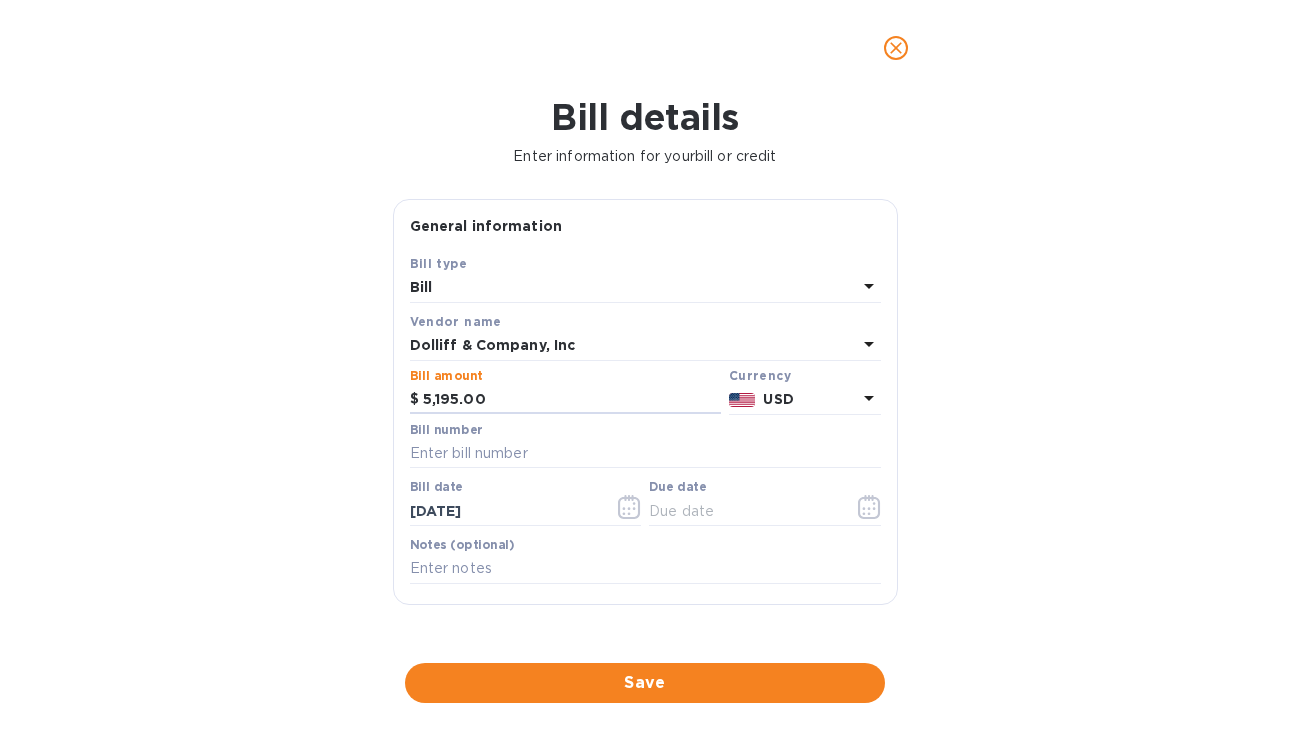 type on "5,195.00" 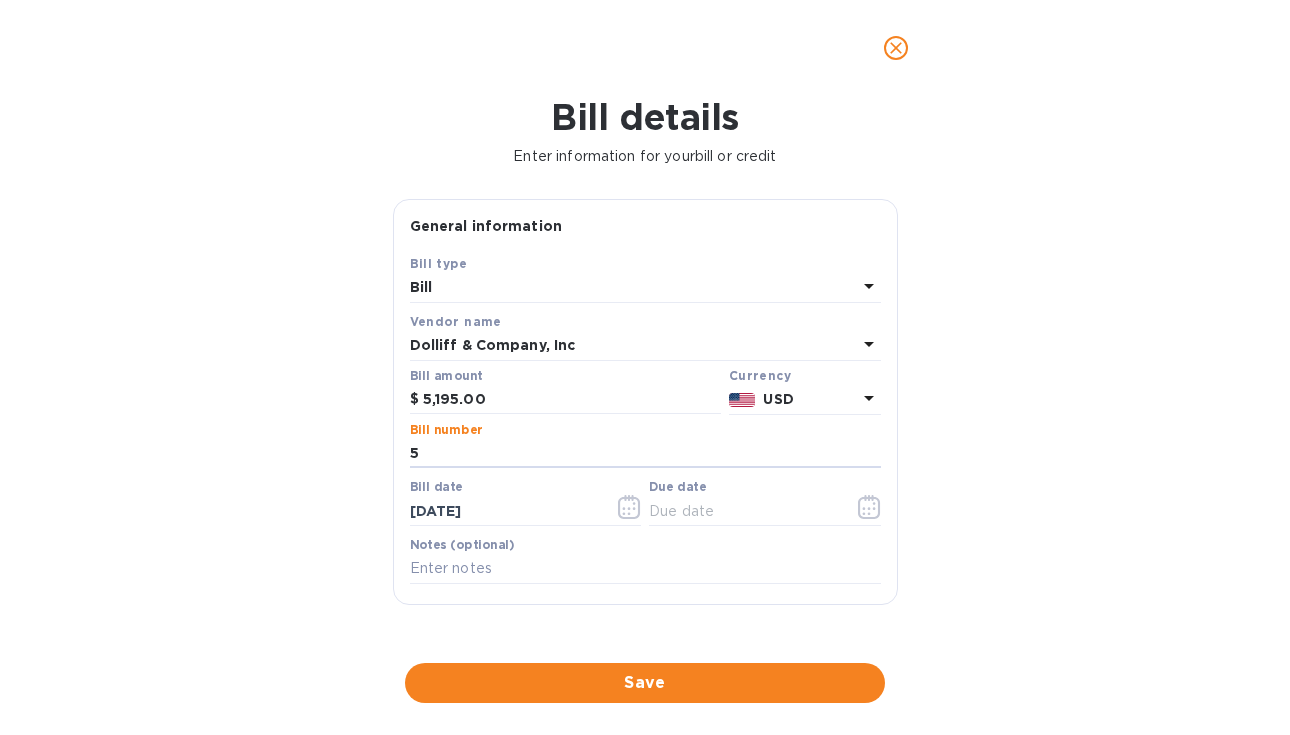 type on "5" 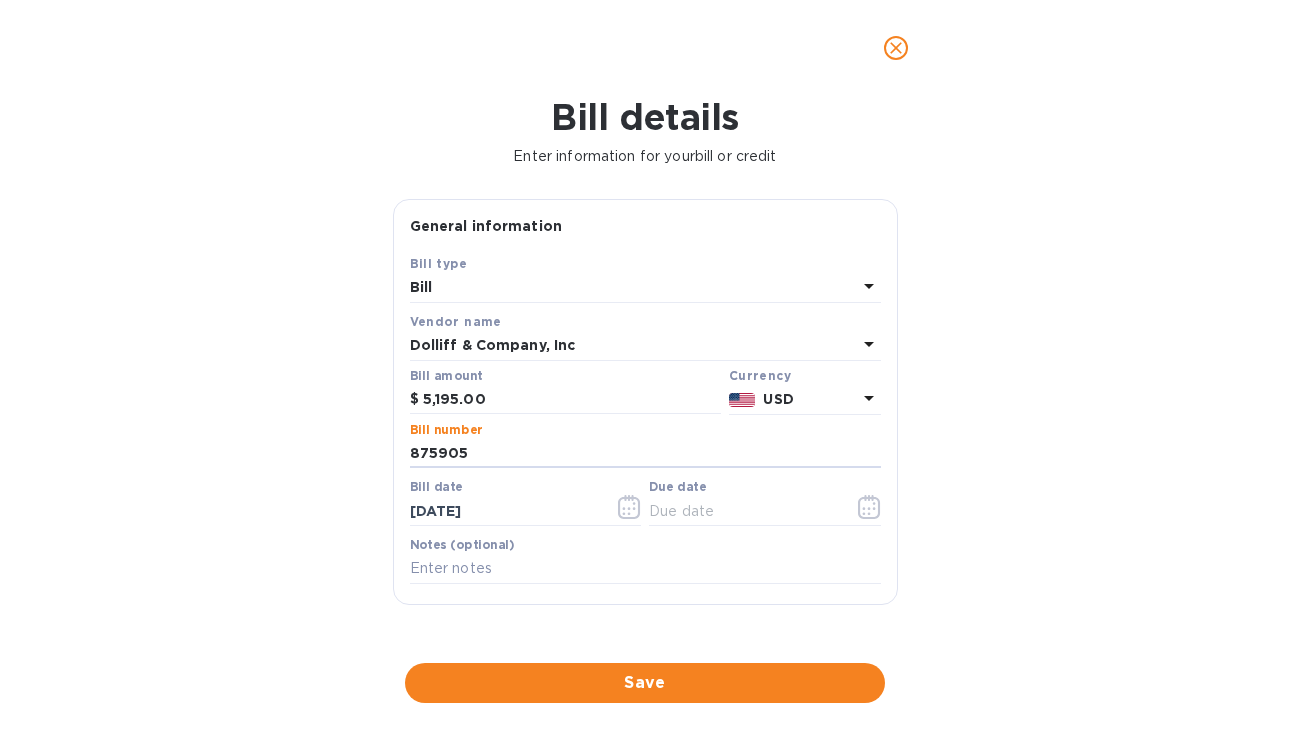 type on "875905" 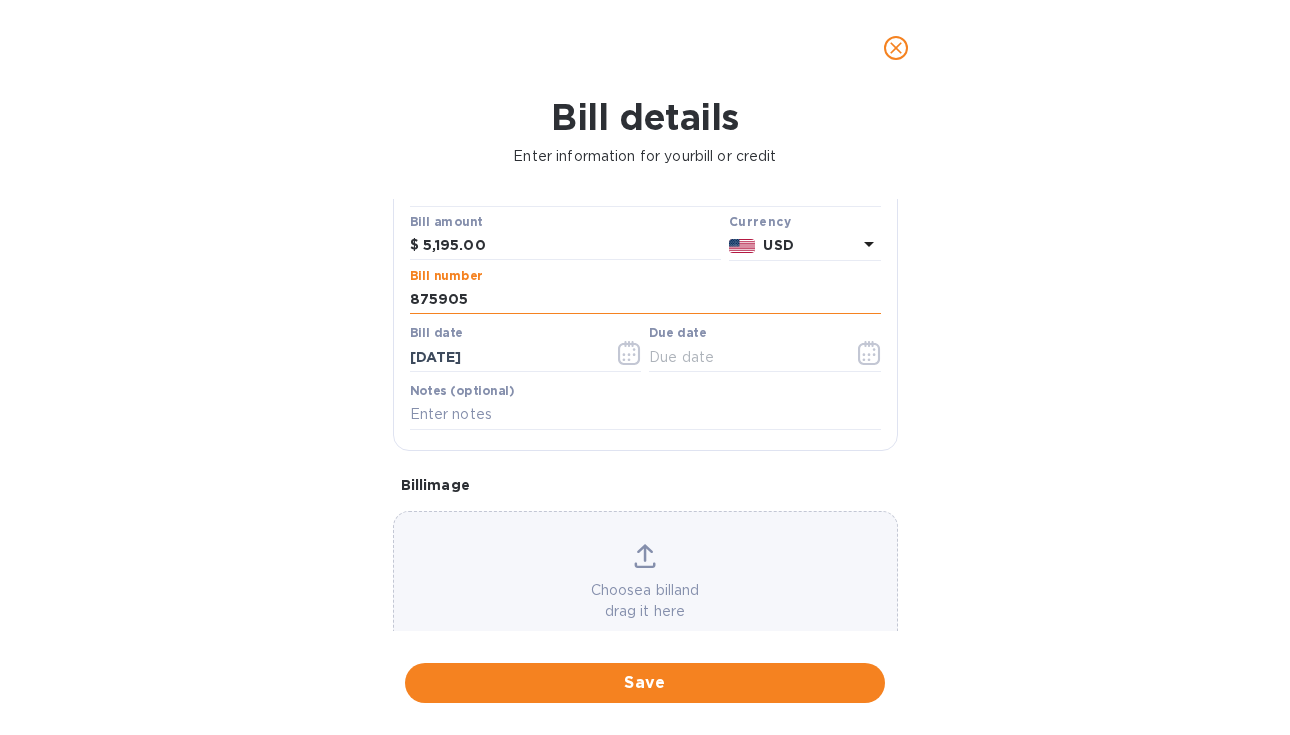 scroll, scrollTop: 156, scrollLeft: 0, axis: vertical 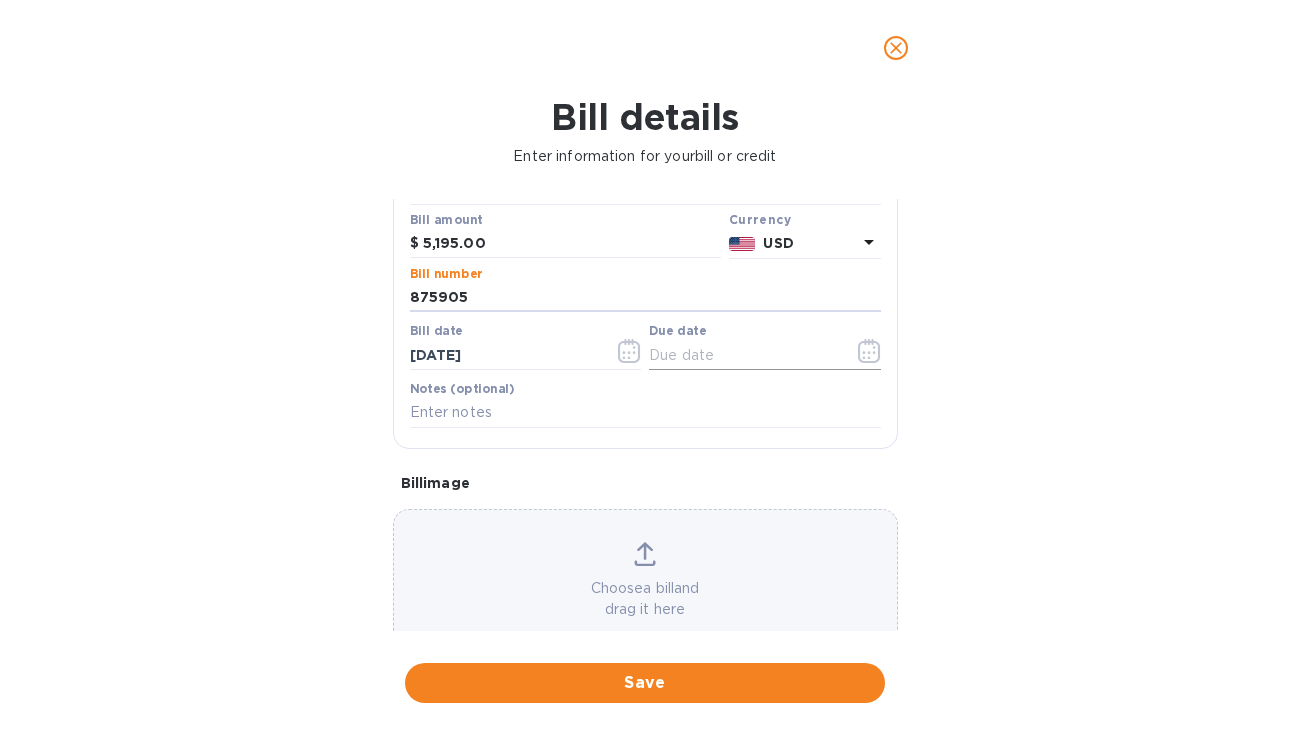 click 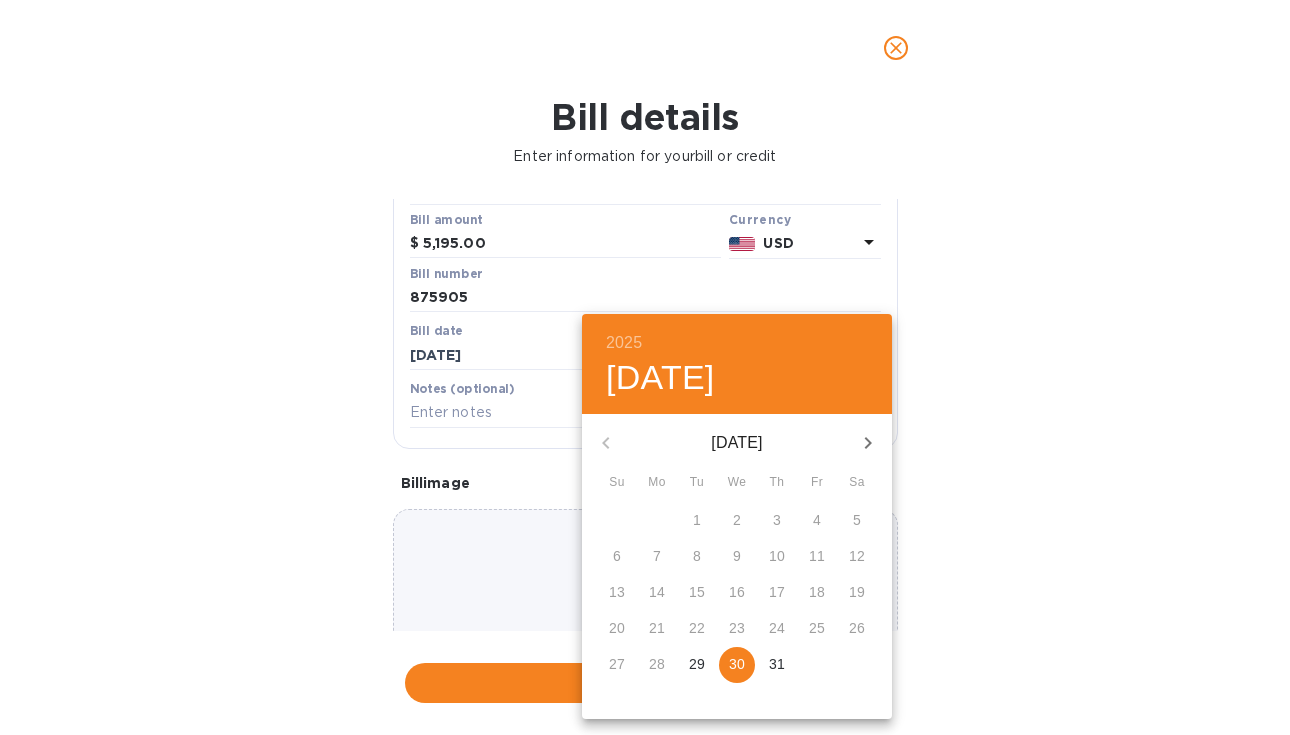 click on "30" at bounding box center [737, 664] 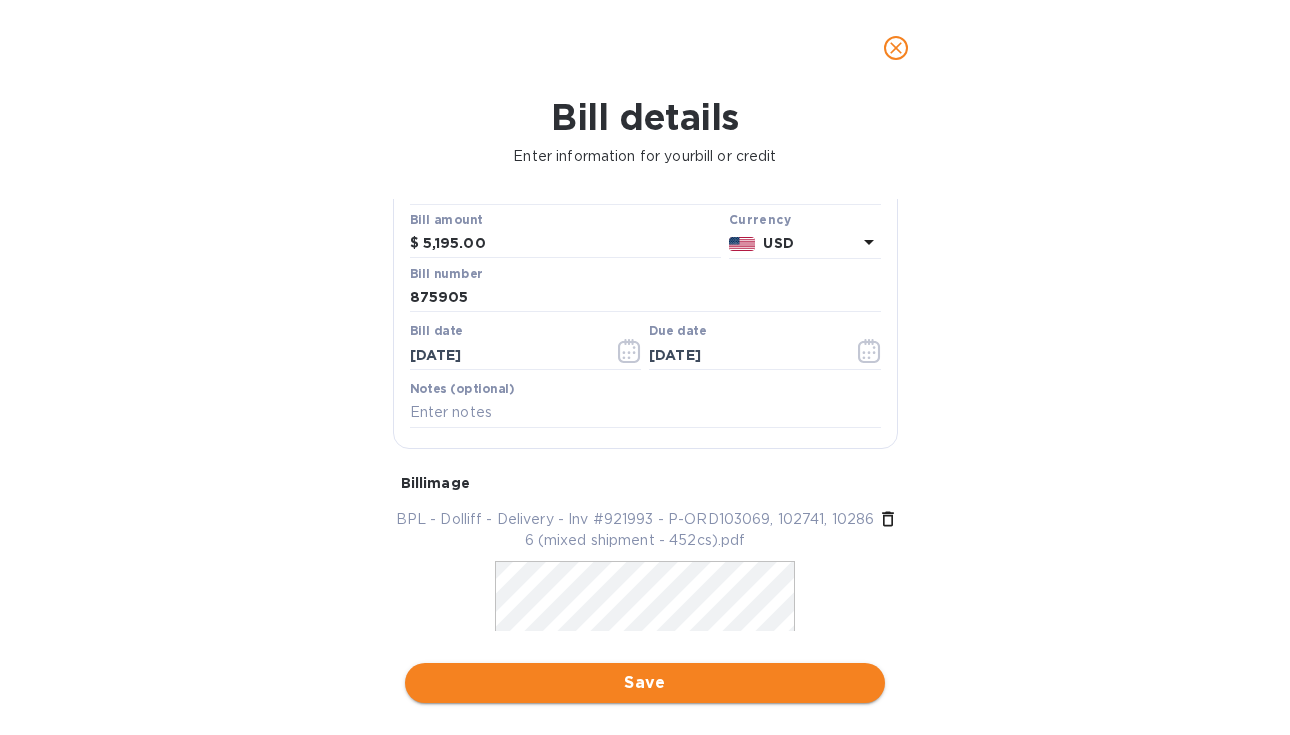 click on "Save" at bounding box center (645, 683) 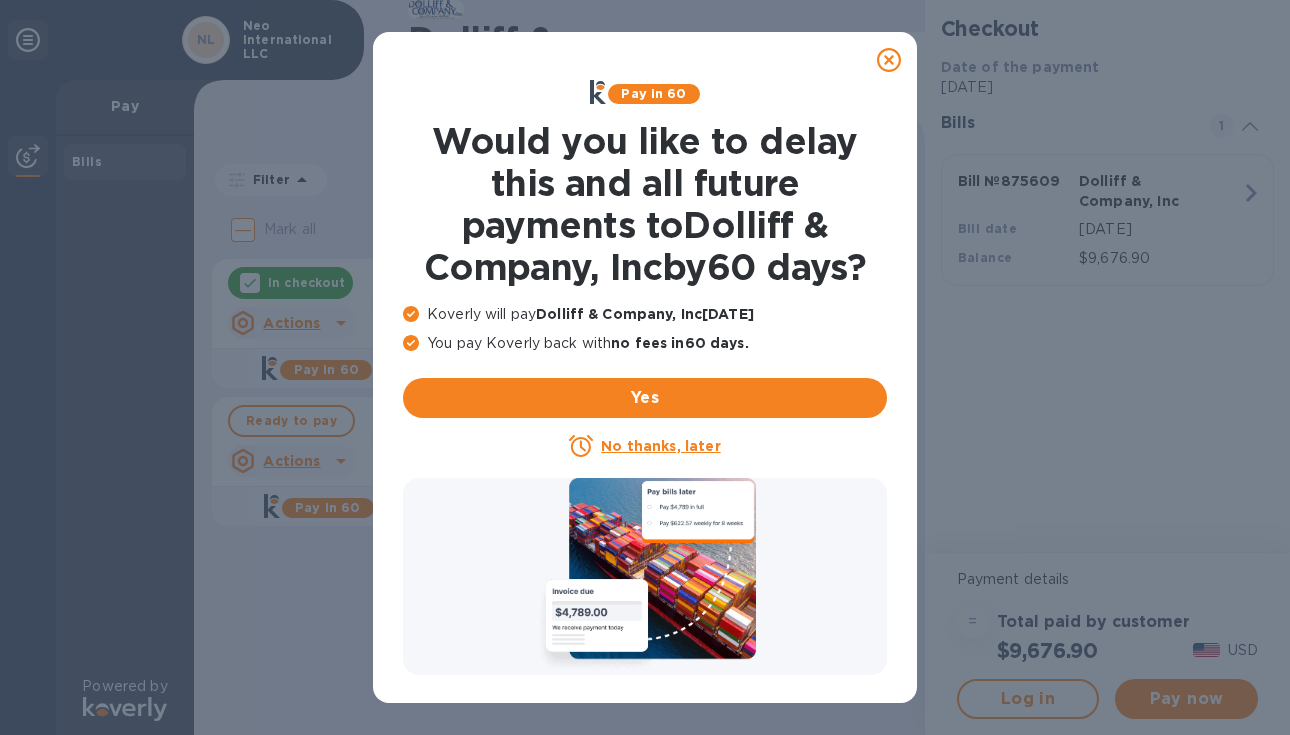 click on "No thanks, later" at bounding box center (660, 446) 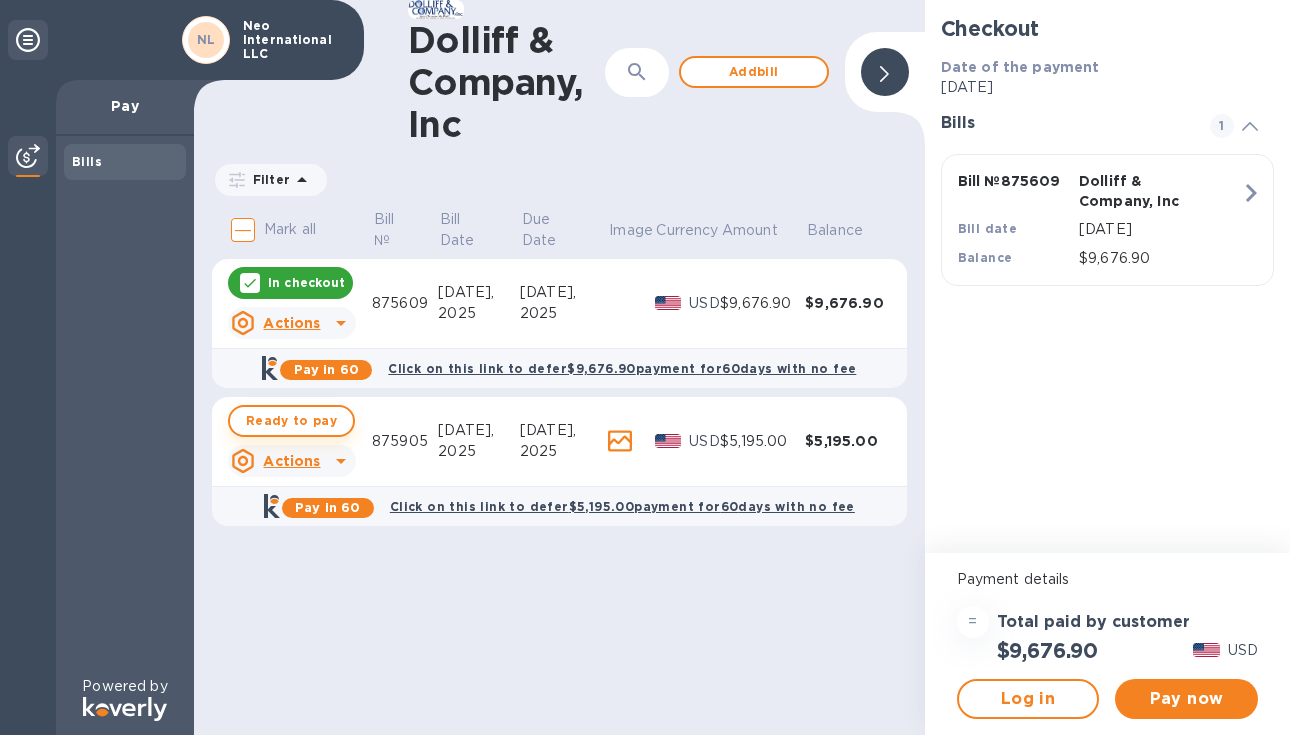 click on "Ready to pay" at bounding box center [291, 421] 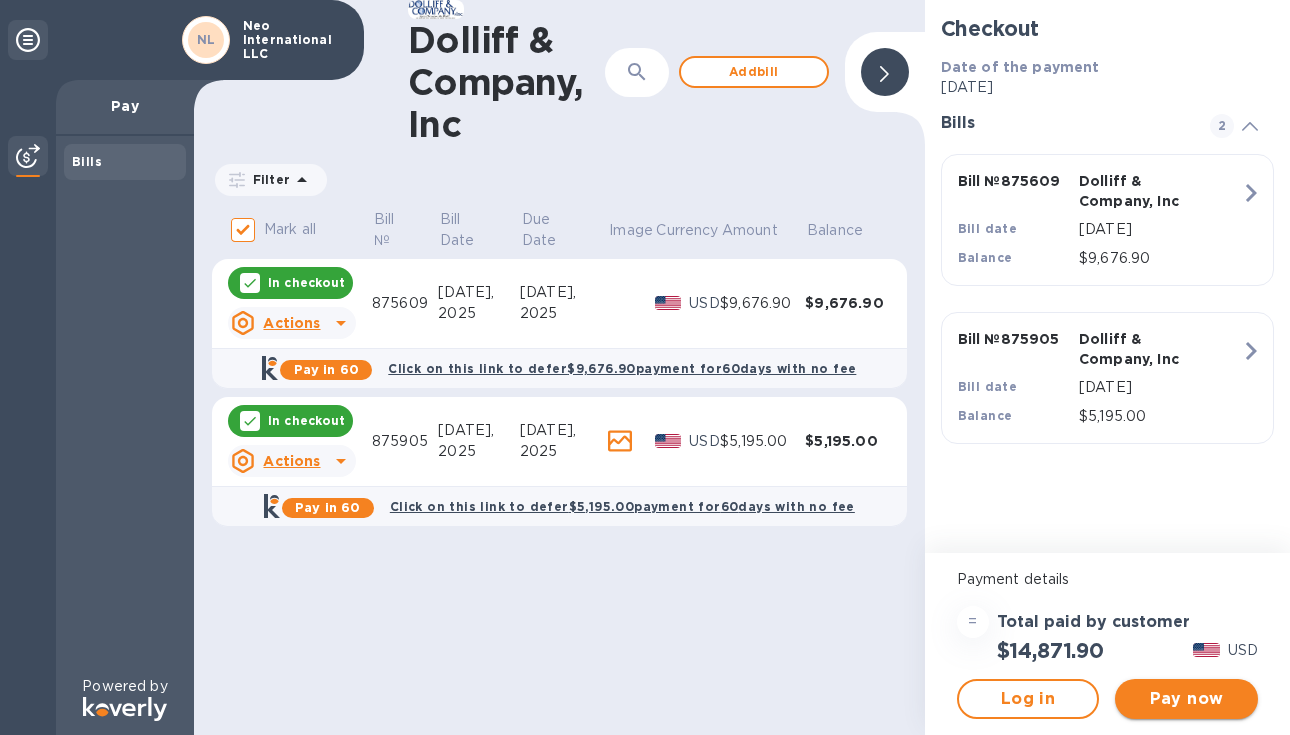 click on "Pay now" at bounding box center (1186, 699) 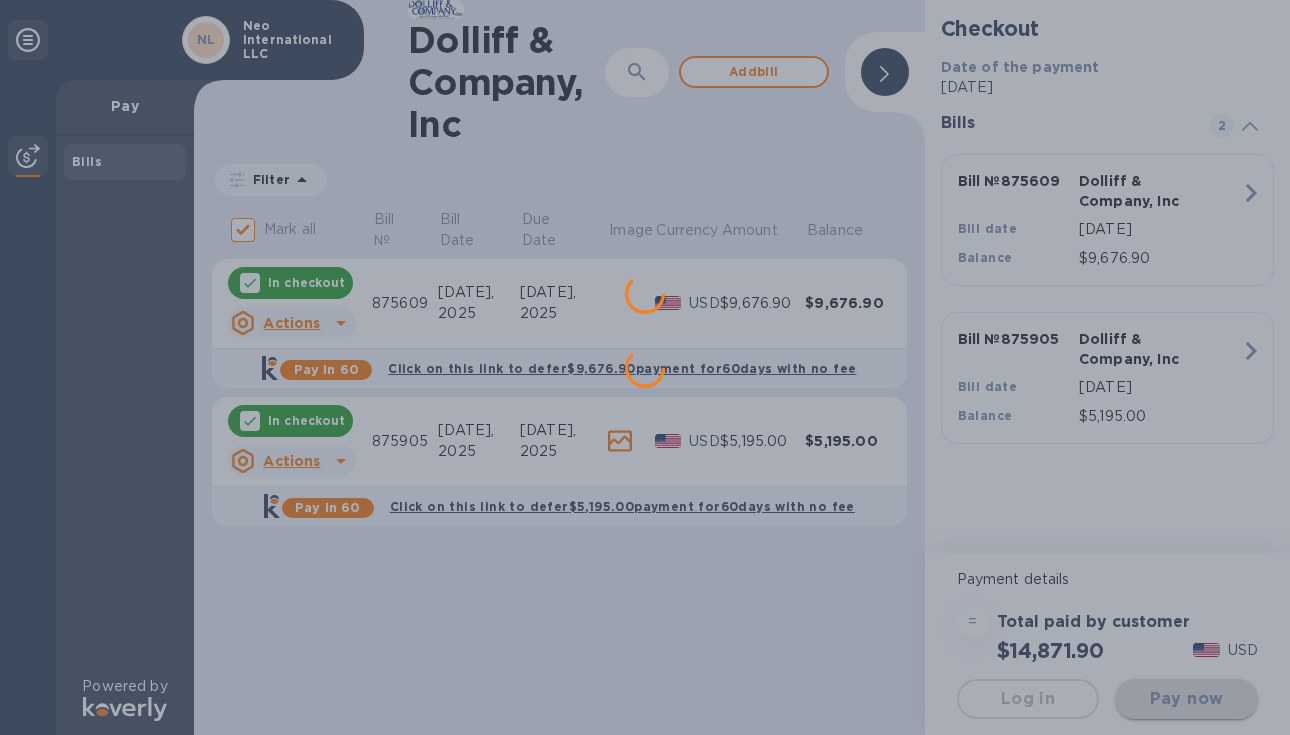 scroll, scrollTop: 0, scrollLeft: 0, axis: both 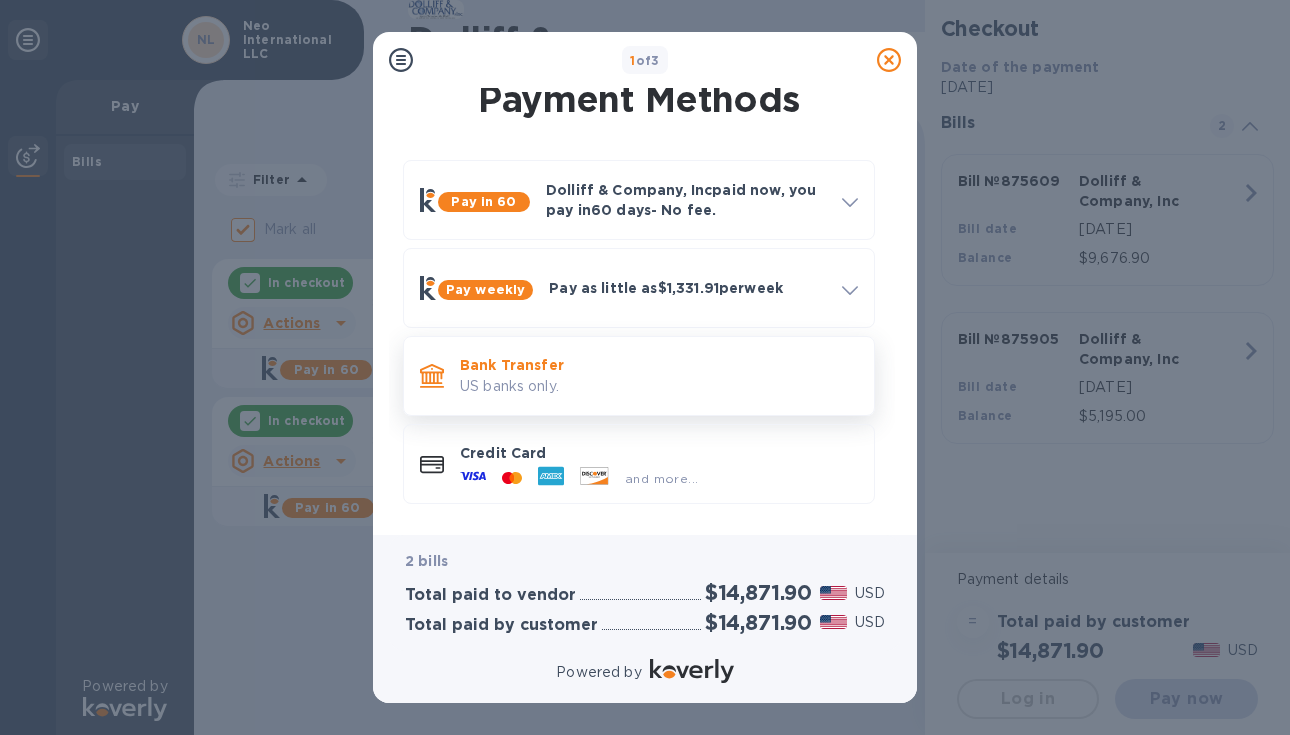 click on "US banks only." at bounding box center (659, 386) 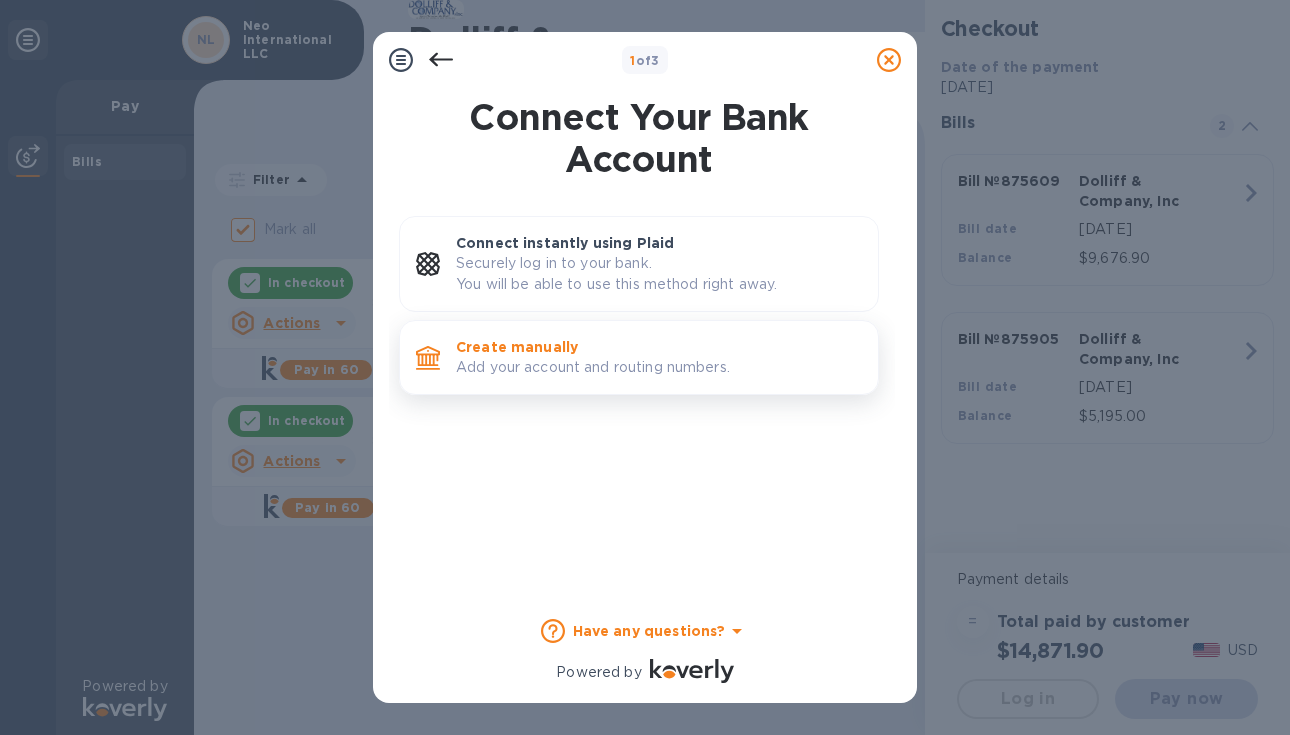 click on "Create manually" at bounding box center (659, 347) 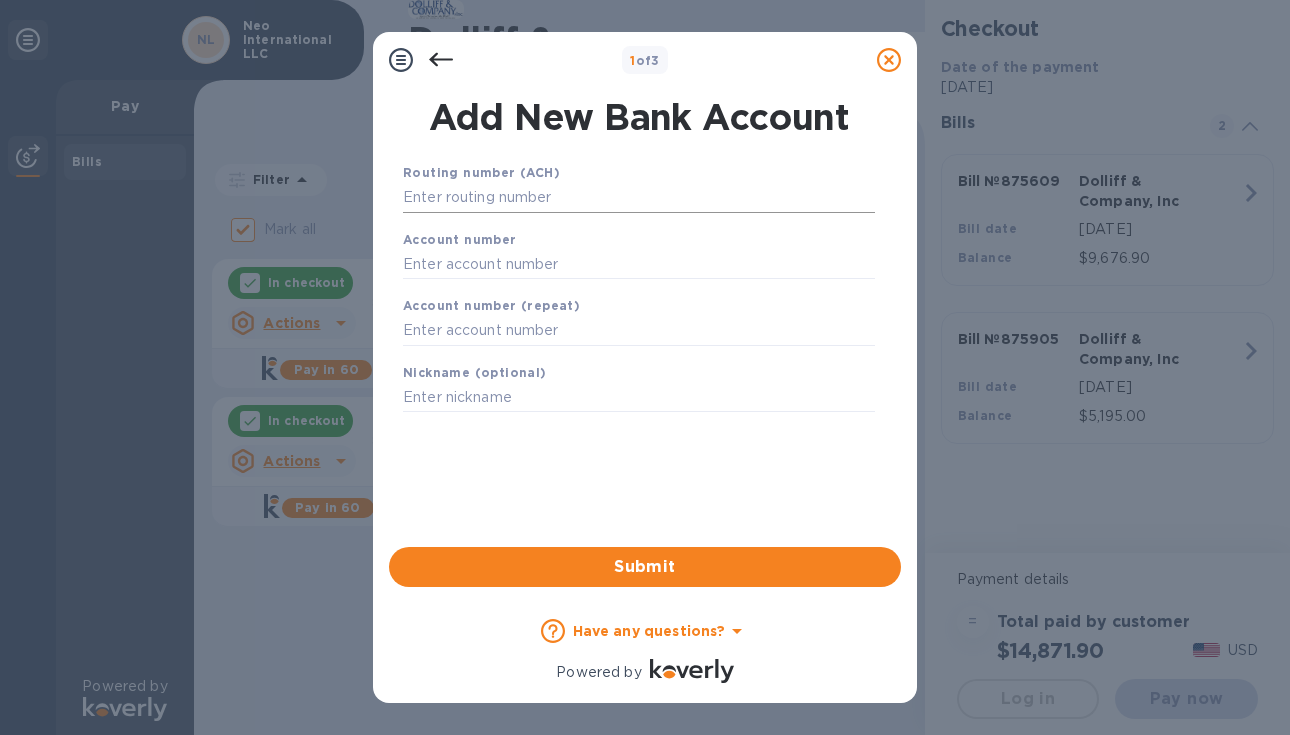 click at bounding box center [639, 198] 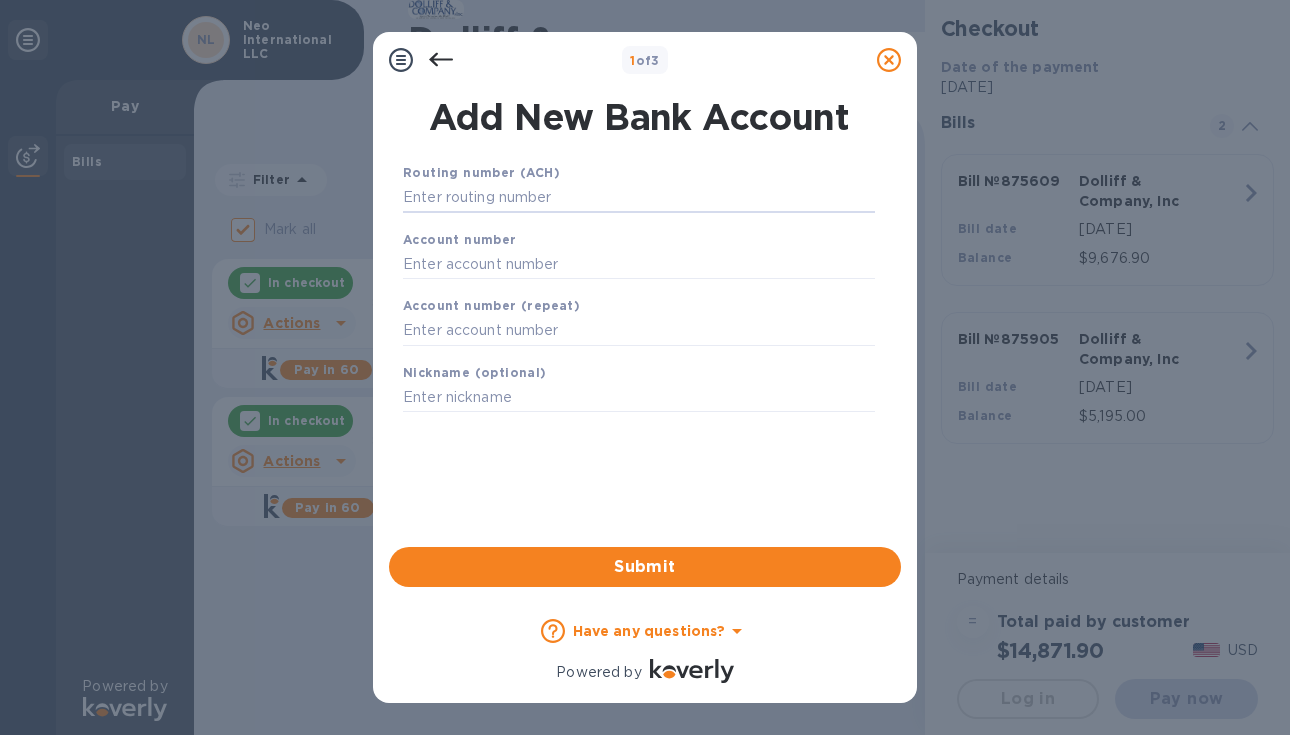 paste on "01893686805" 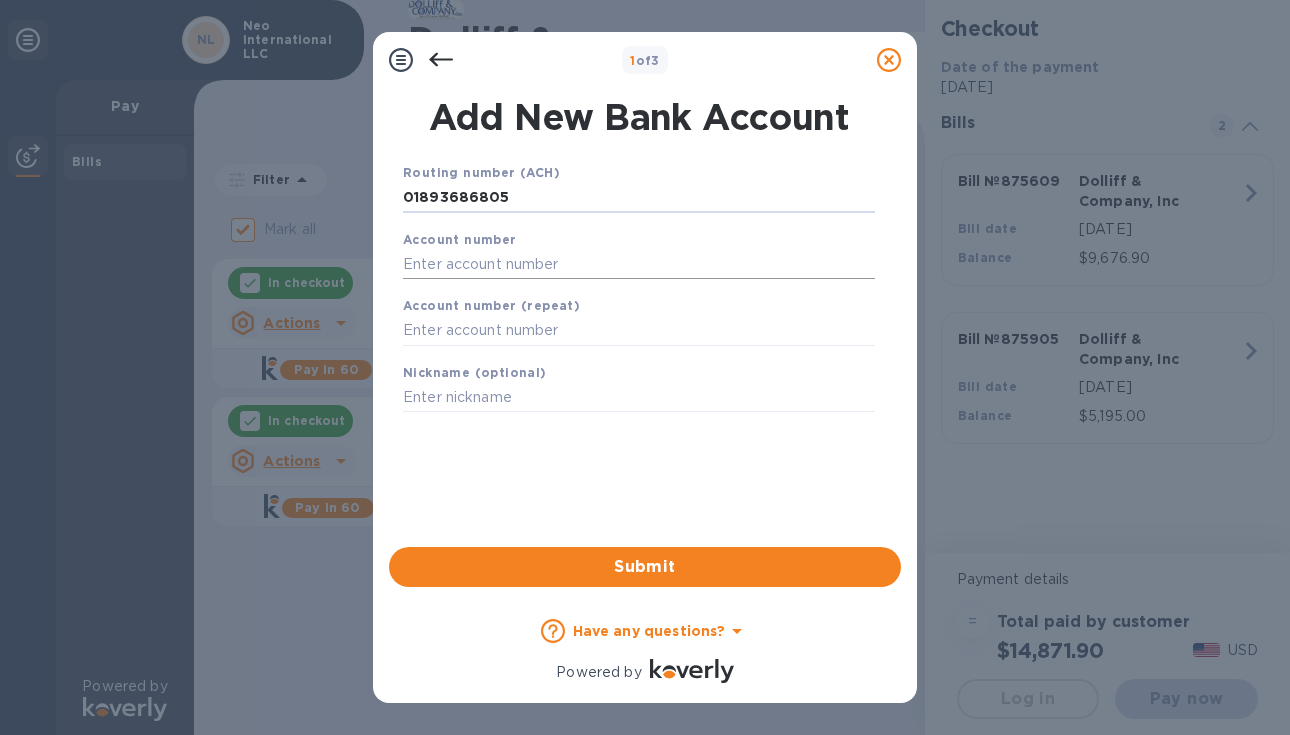 type on "01893686805" 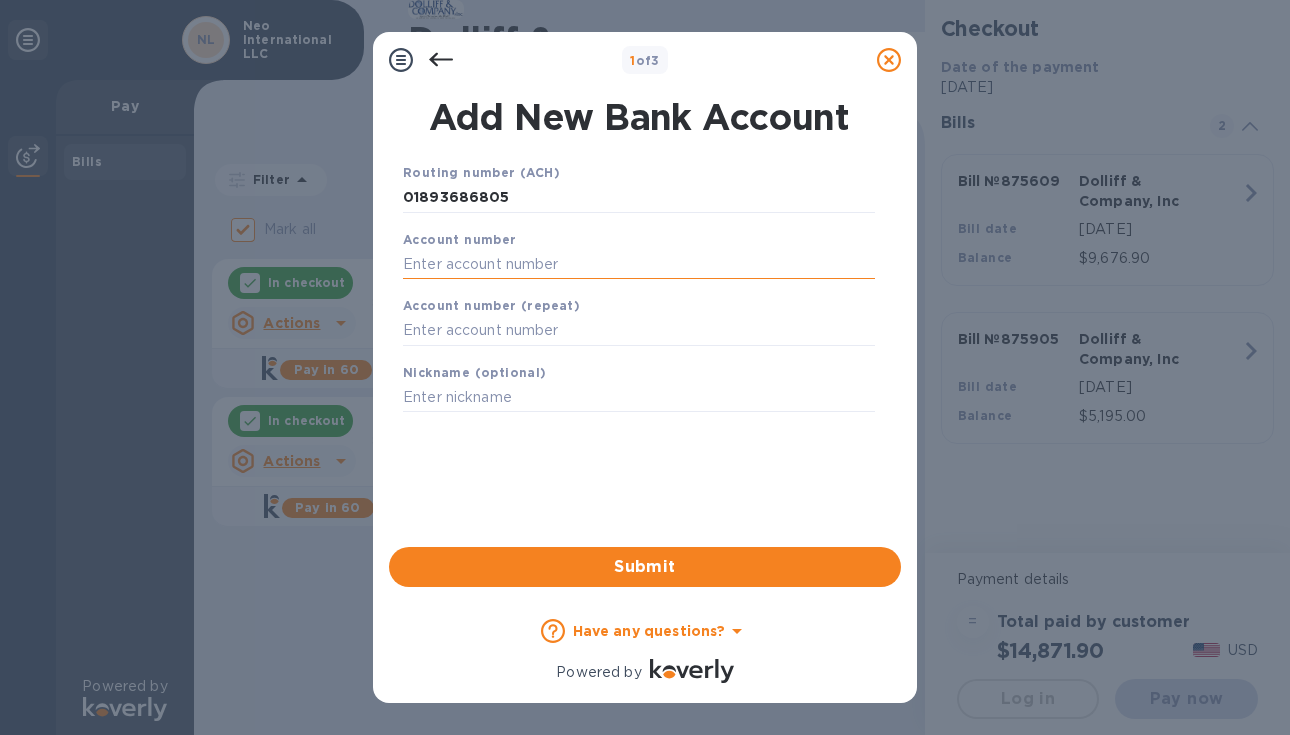 click at bounding box center (639, 264) 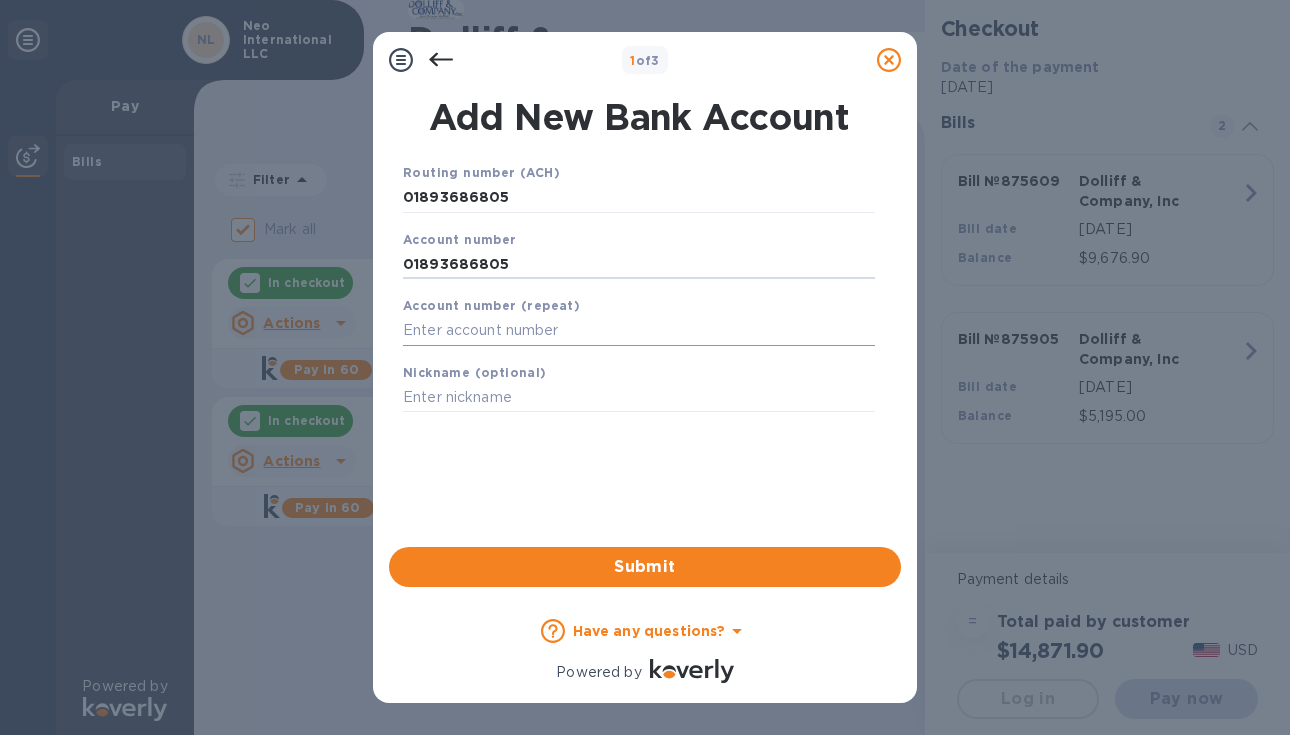 type on "01893686805" 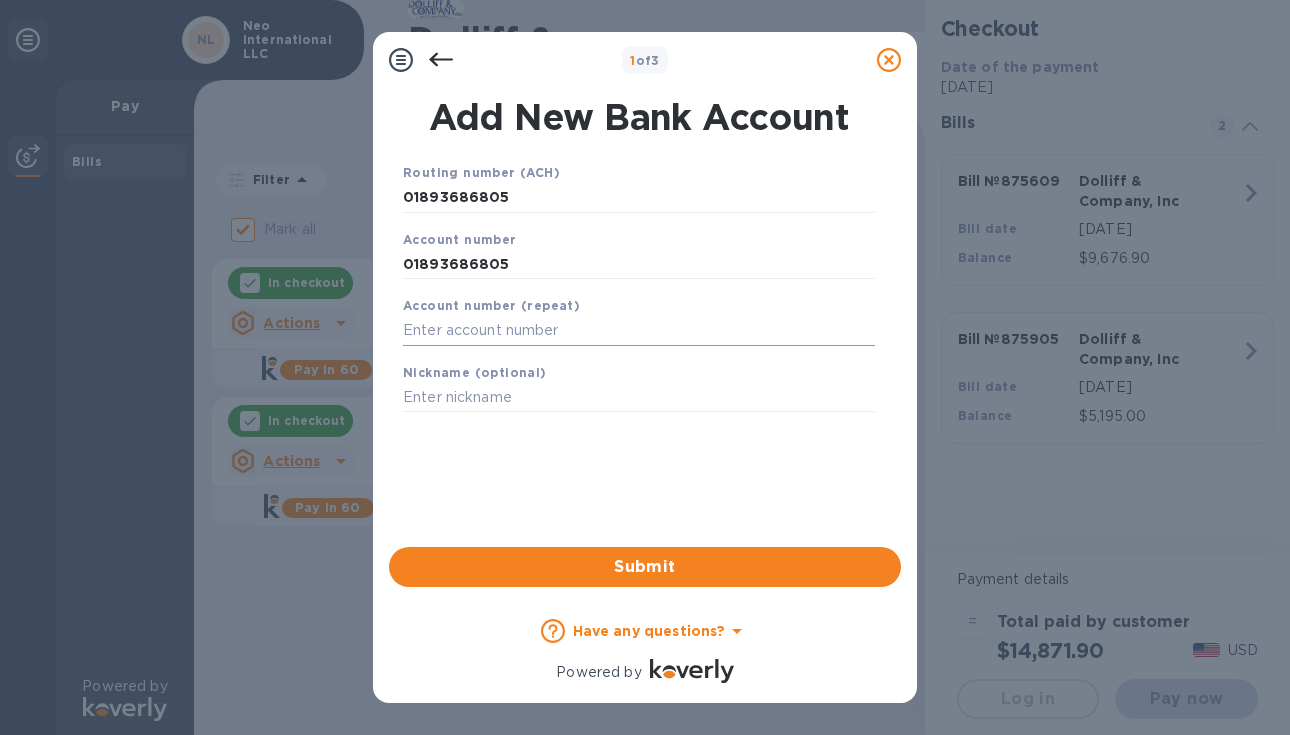 paste on "01893686805" 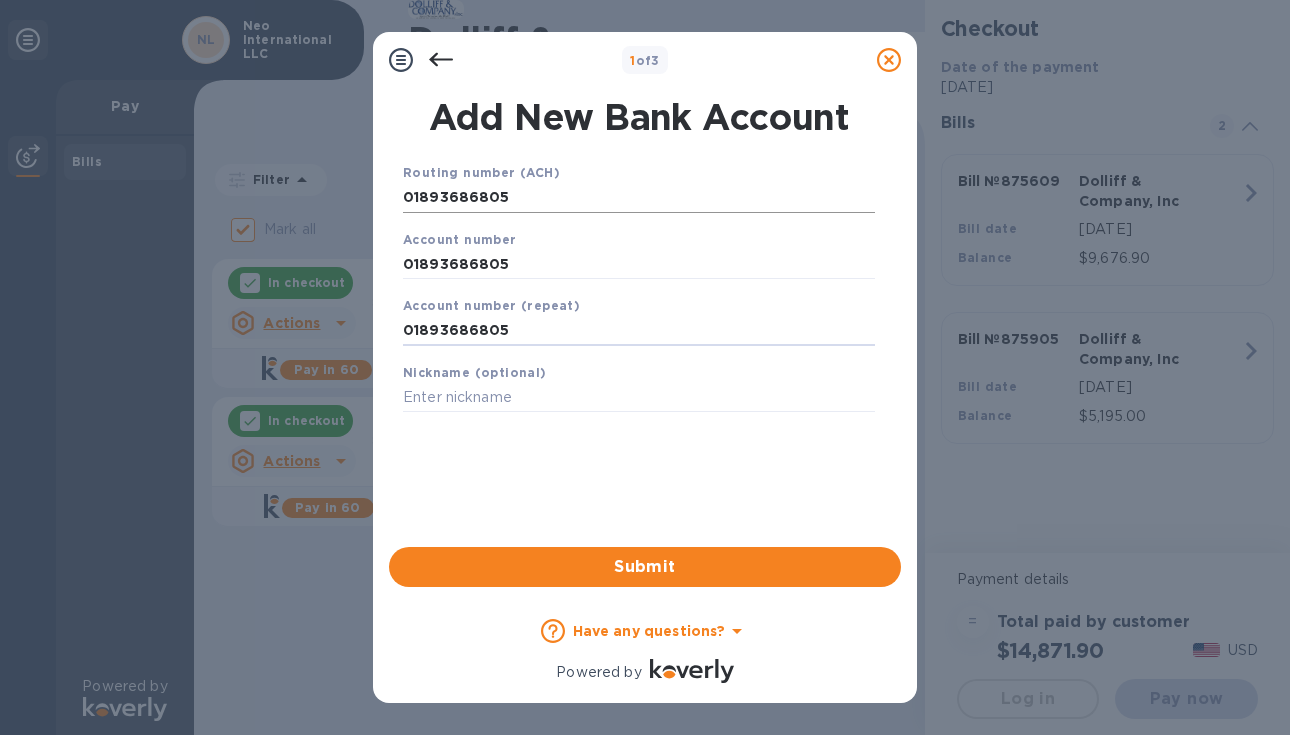 type on "01893686805" 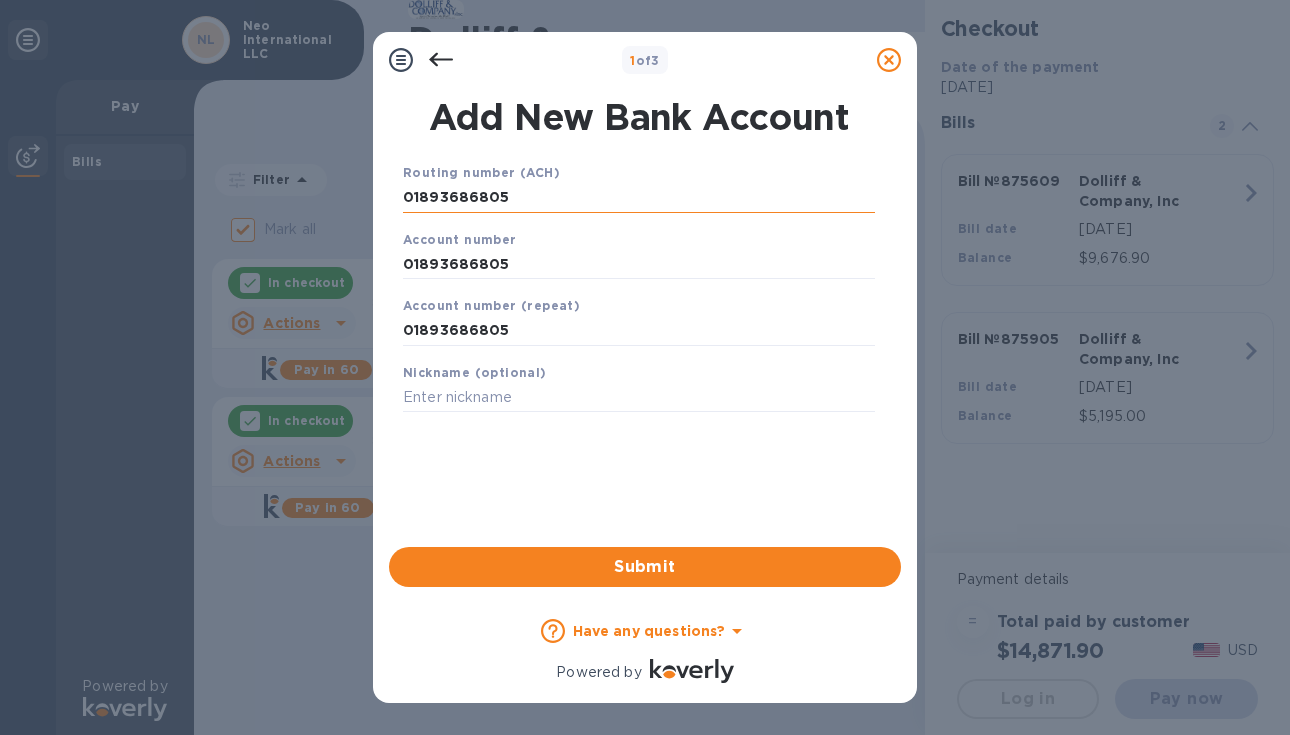click on "01893686805" at bounding box center (639, 198) 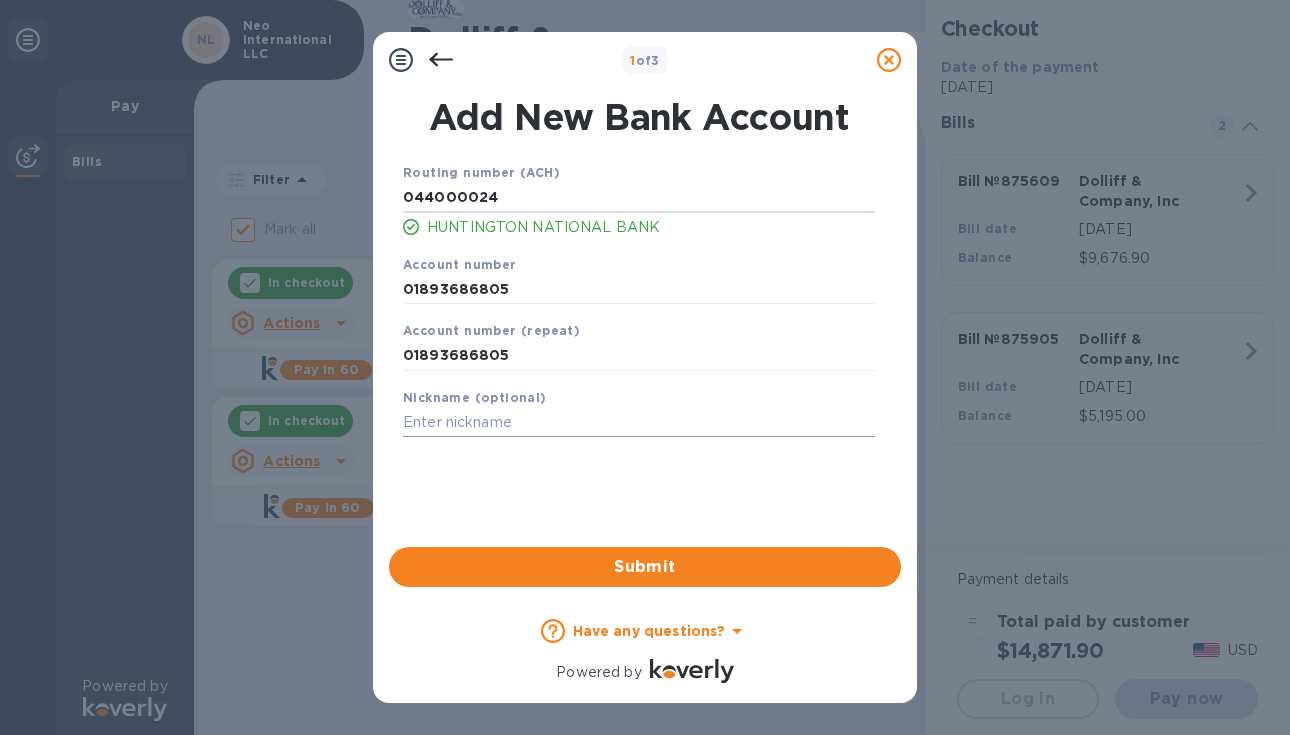 type on "044000024" 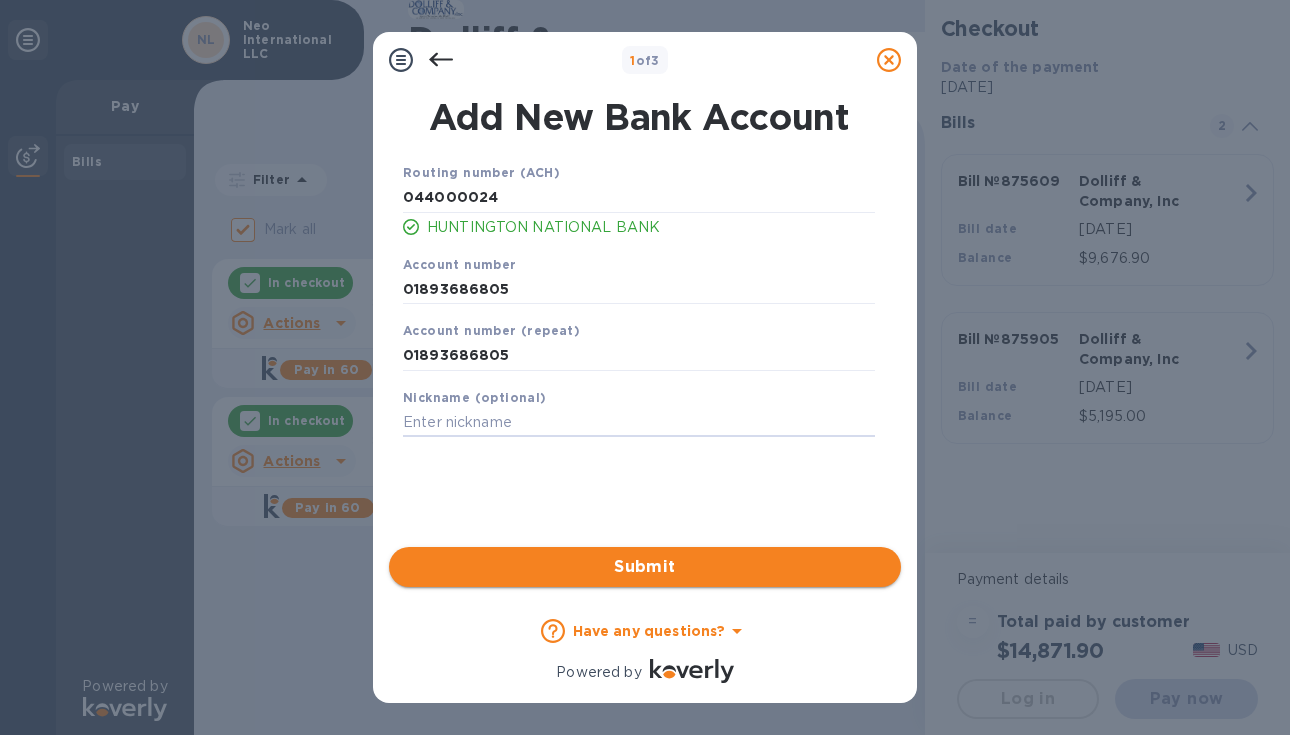 click on "Submit" at bounding box center [645, 567] 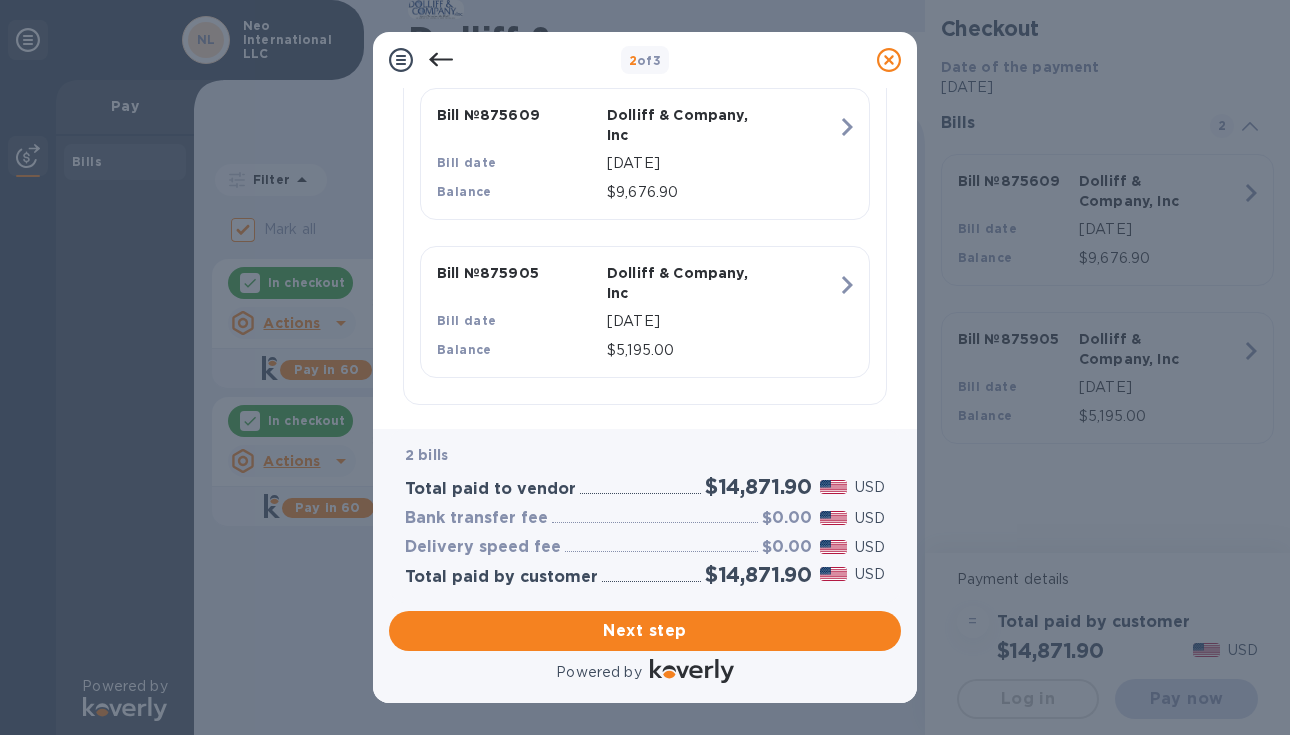 scroll, scrollTop: 538, scrollLeft: 0, axis: vertical 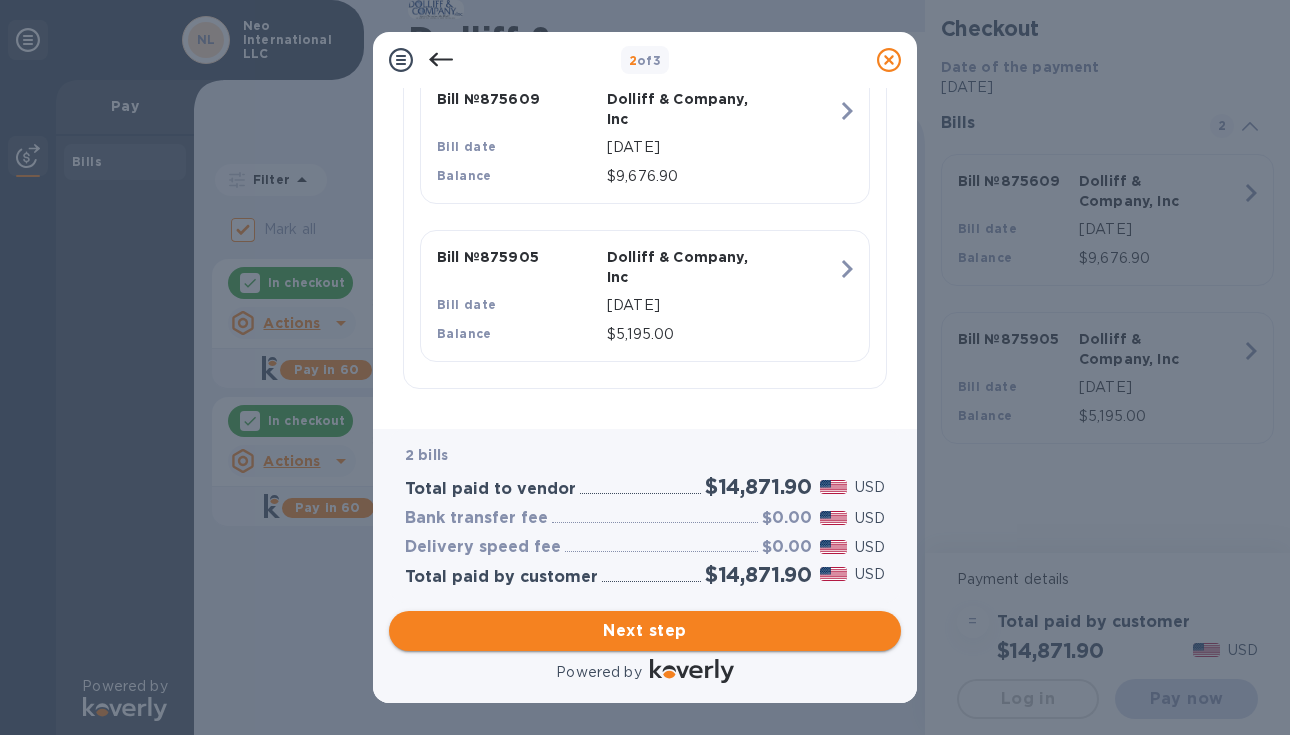 click on "Next step" at bounding box center [645, 631] 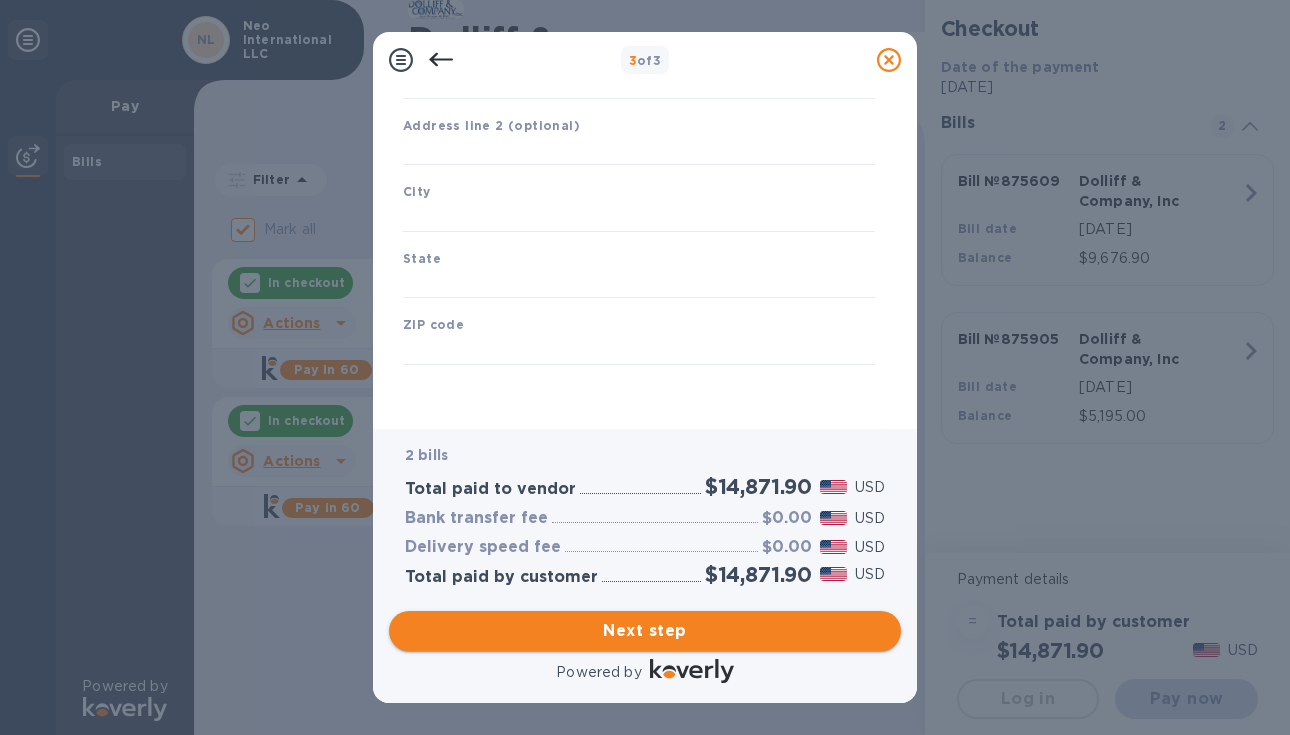 type on "[GEOGRAPHIC_DATA]" 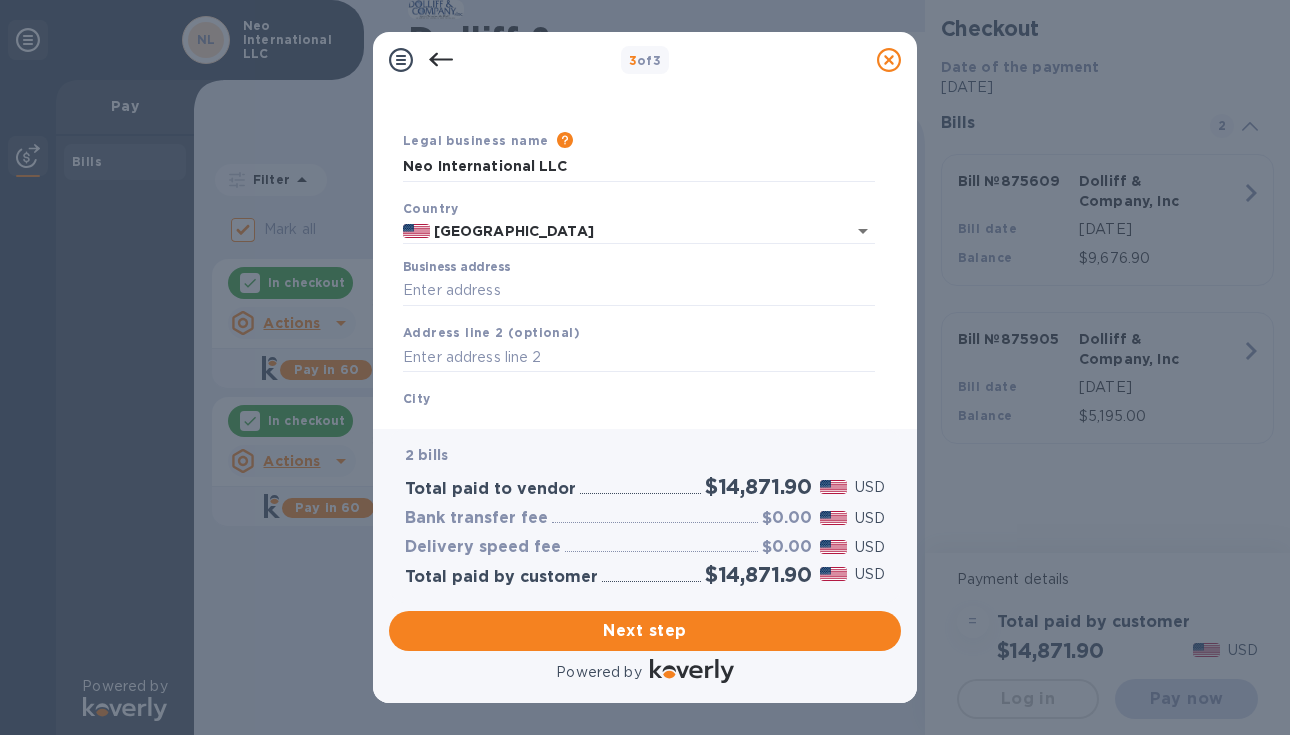 scroll, scrollTop: 0, scrollLeft: 0, axis: both 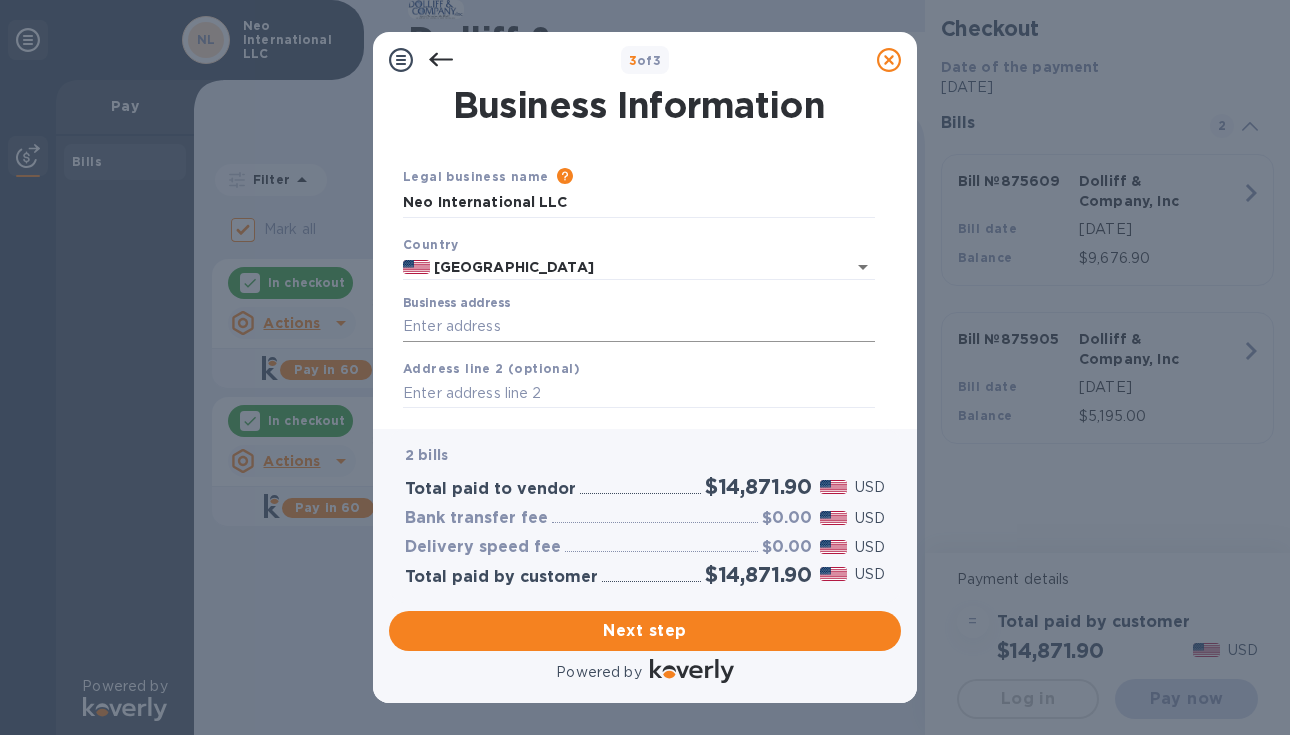 click on "Business address" at bounding box center [639, 327] 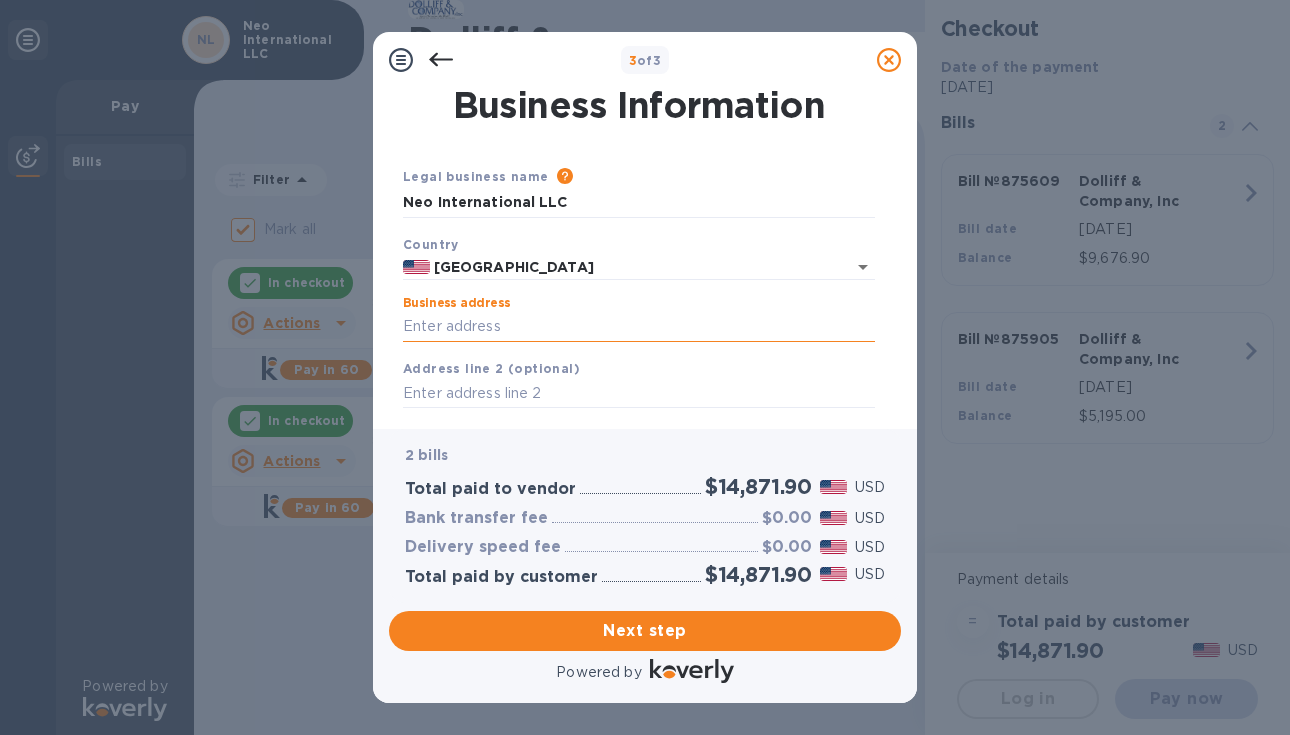type on "[STREET_ADDRESS]" 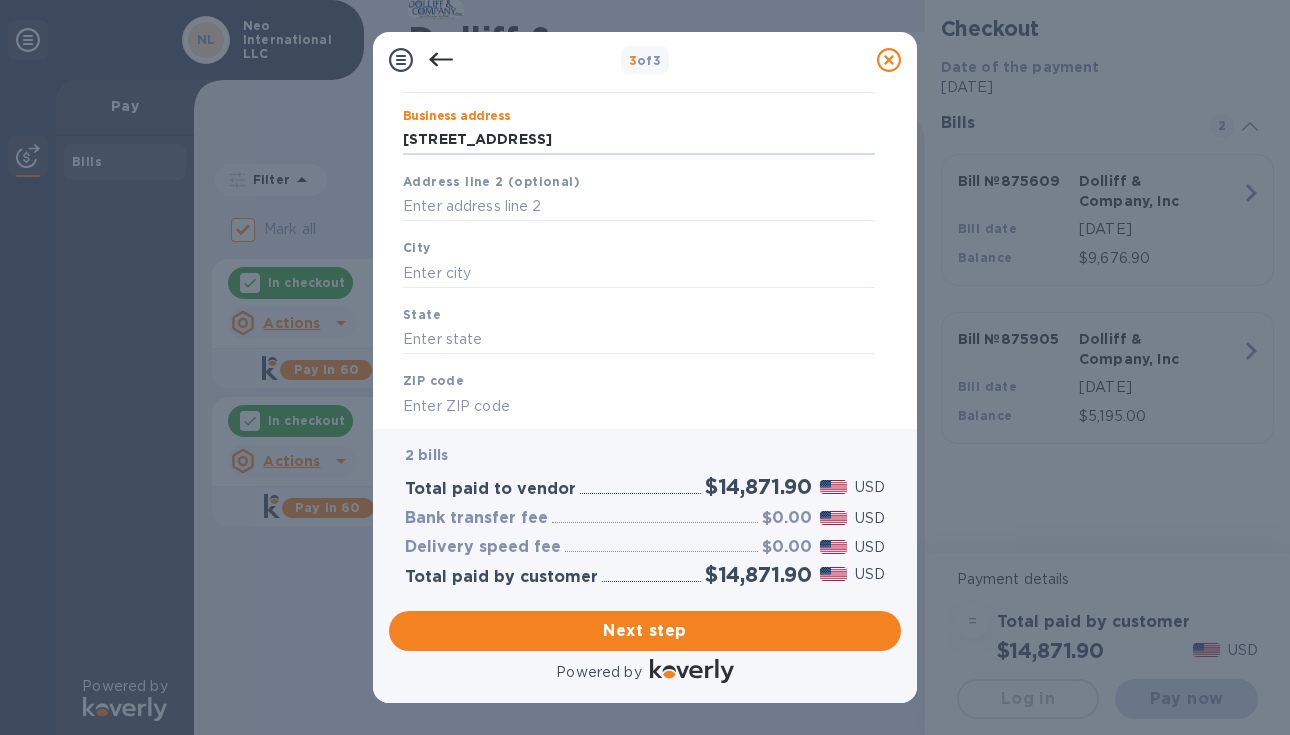 scroll, scrollTop: 209, scrollLeft: 0, axis: vertical 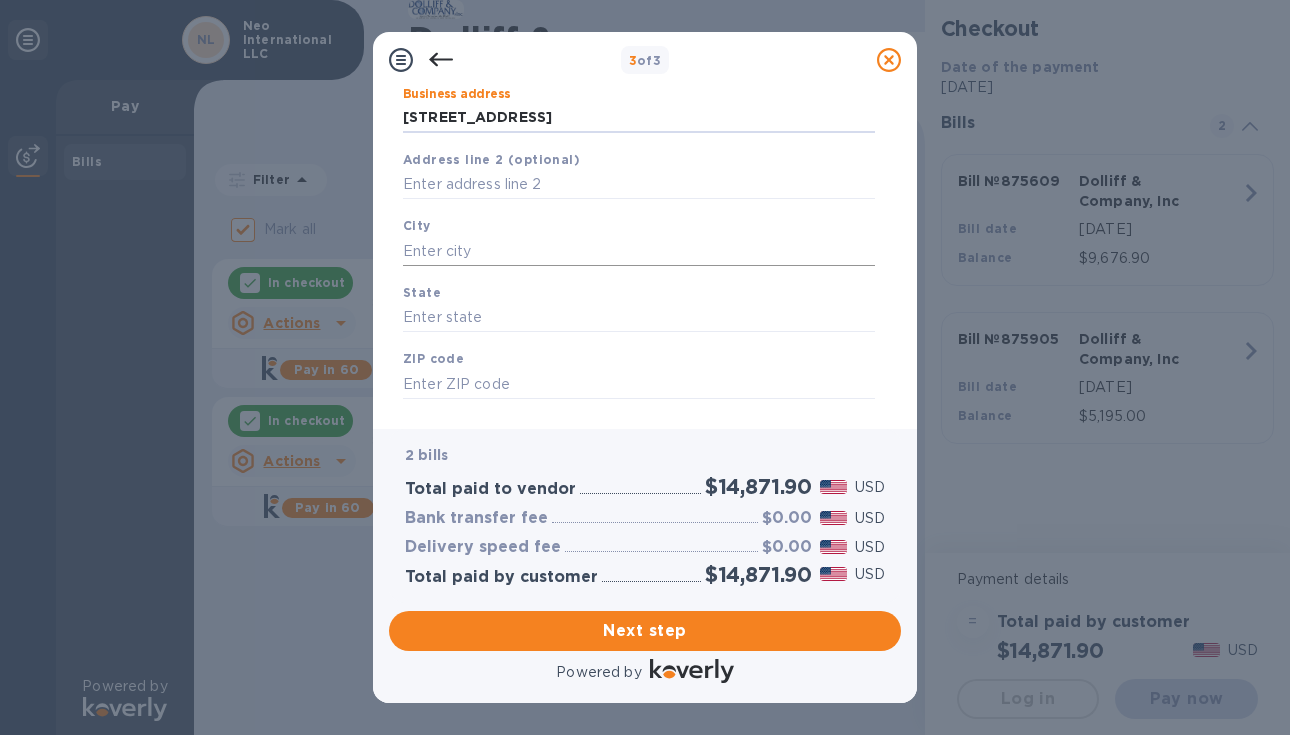 click at bounding box center (639, 251) 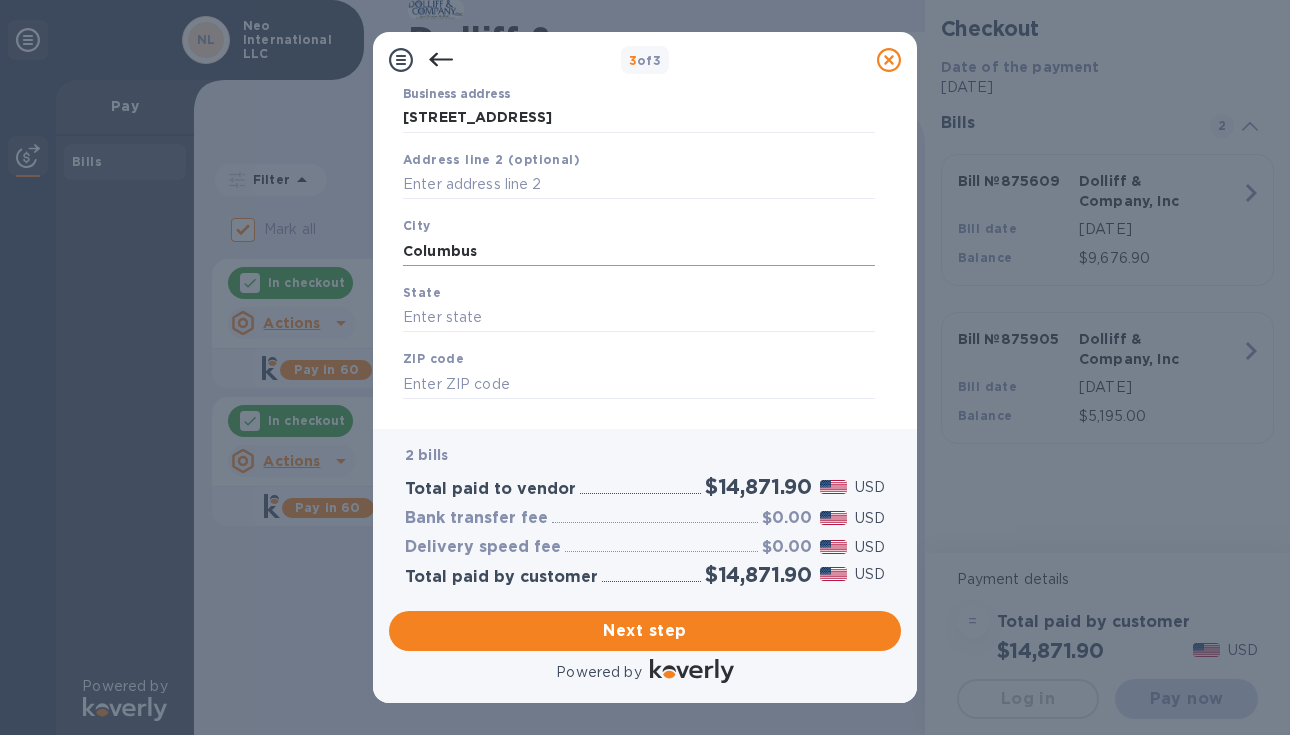 type on "Columbus" 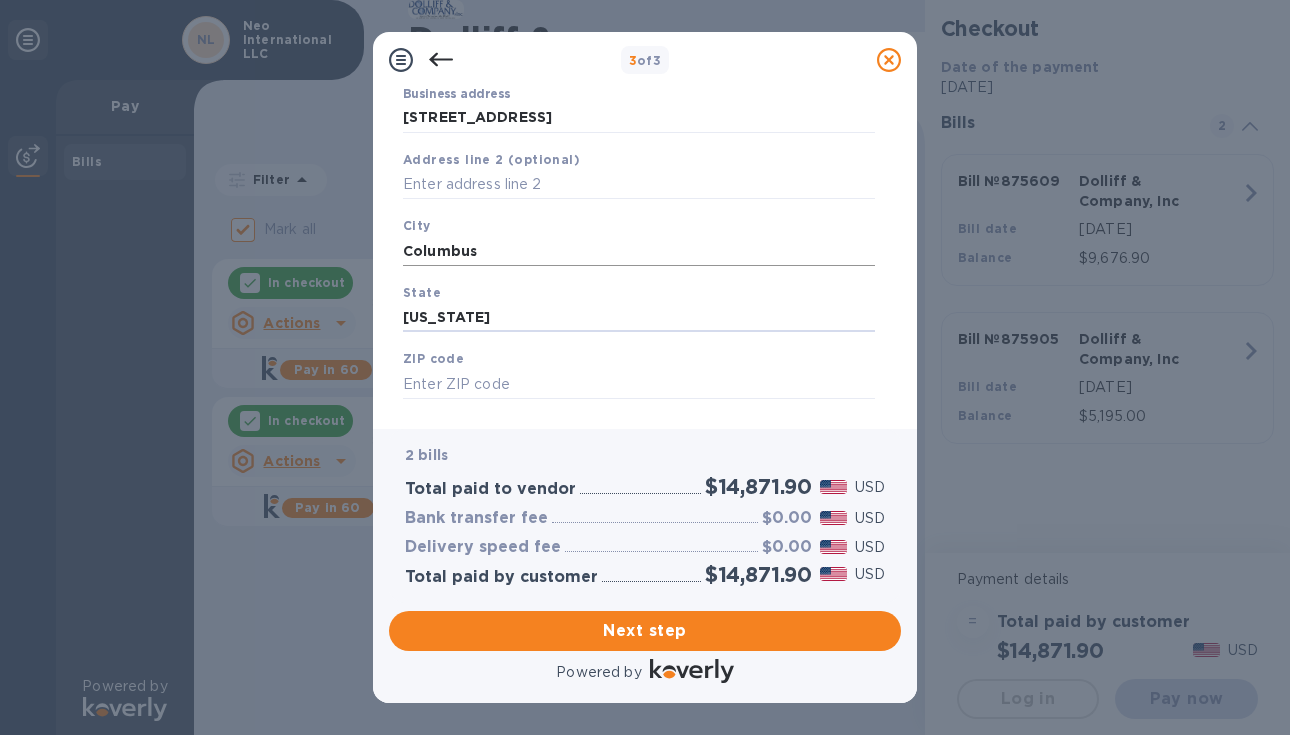 type on "[US_STATE]" 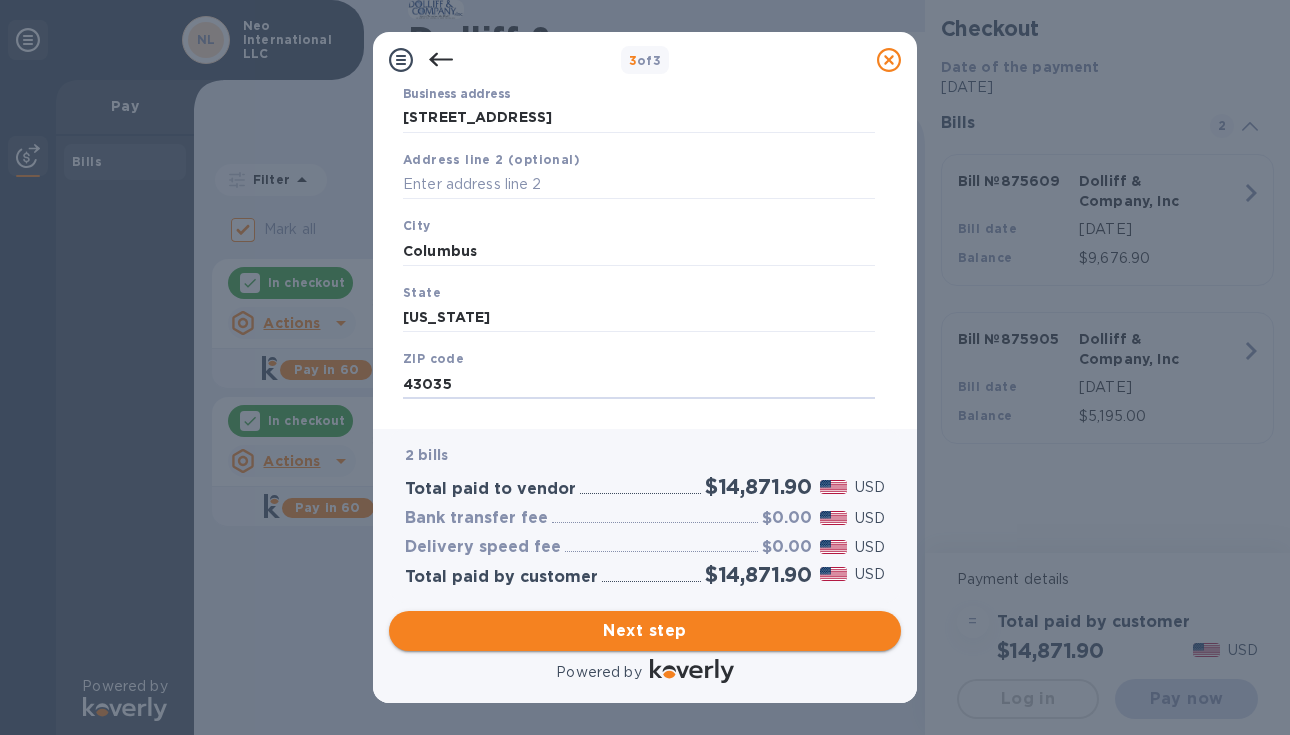 type on "43035" 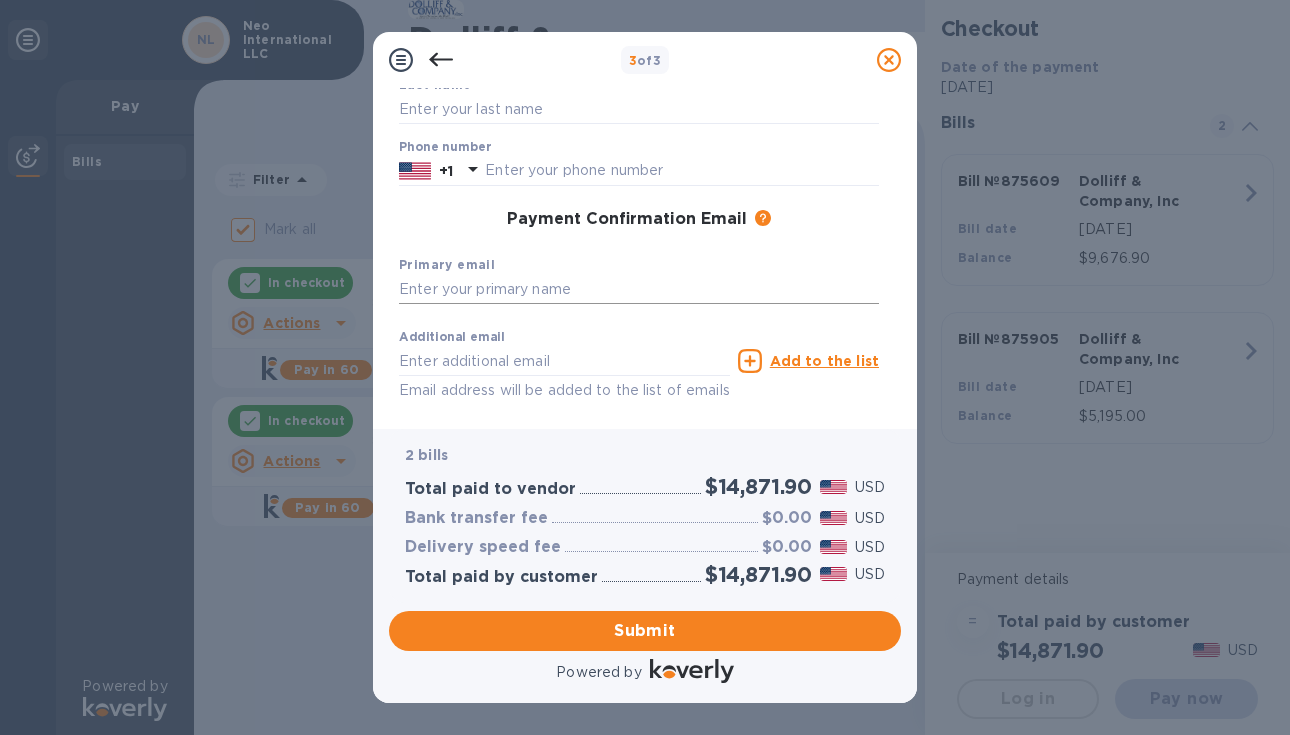 click at bounding box center (639, 290) 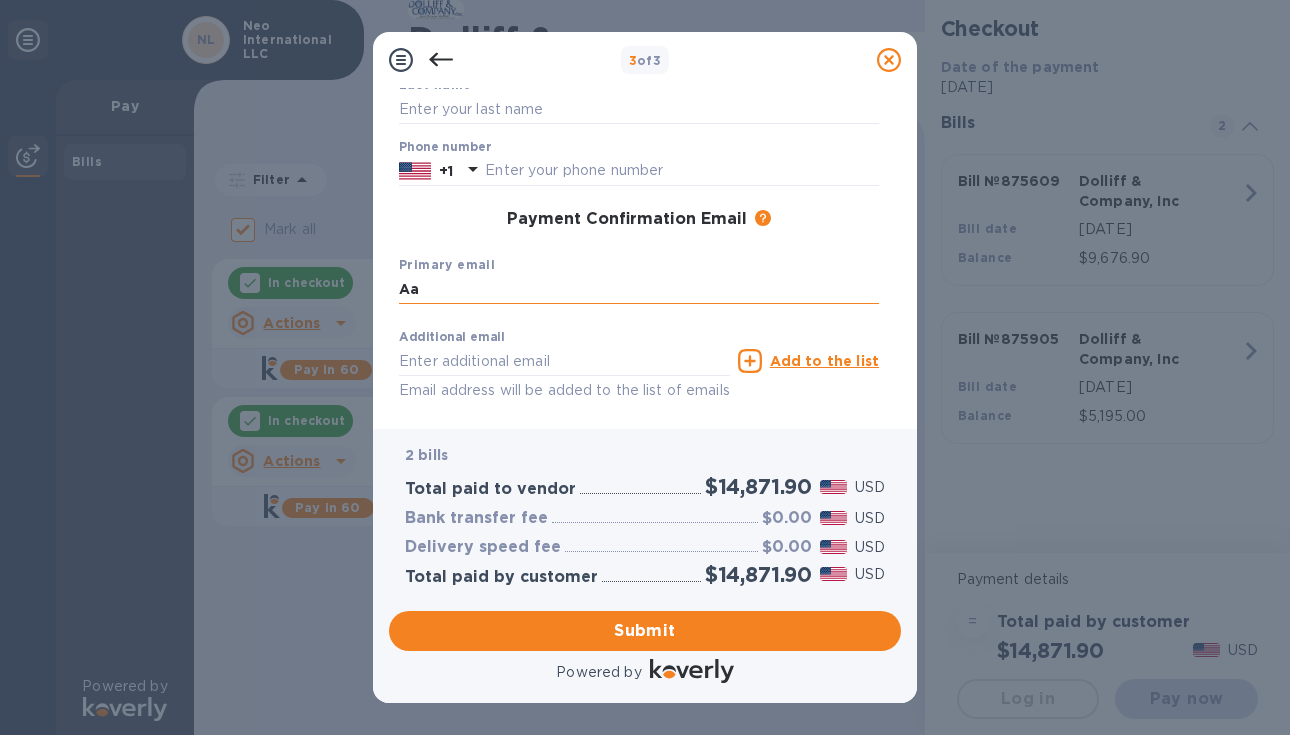 type on "A" 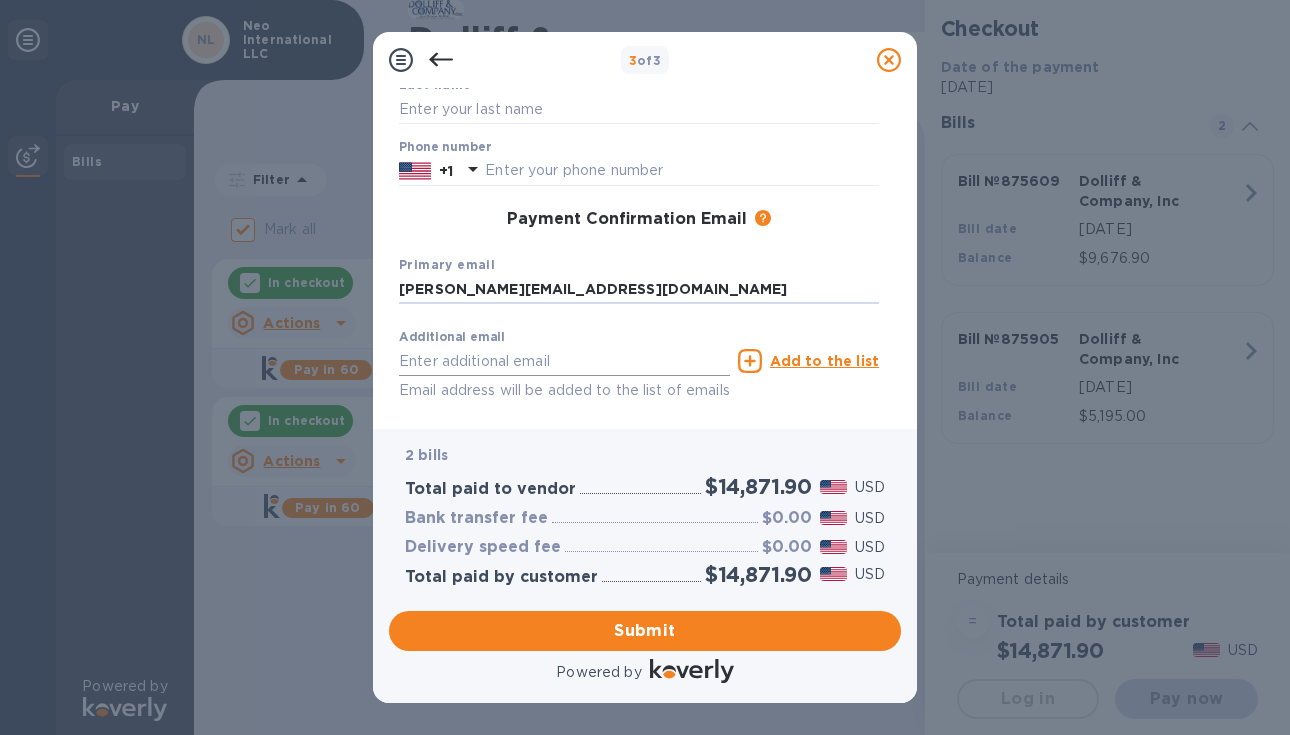 type on "[PERSON_NAME][EMAIL_ADDRESS][DOMAIN_NAME]" 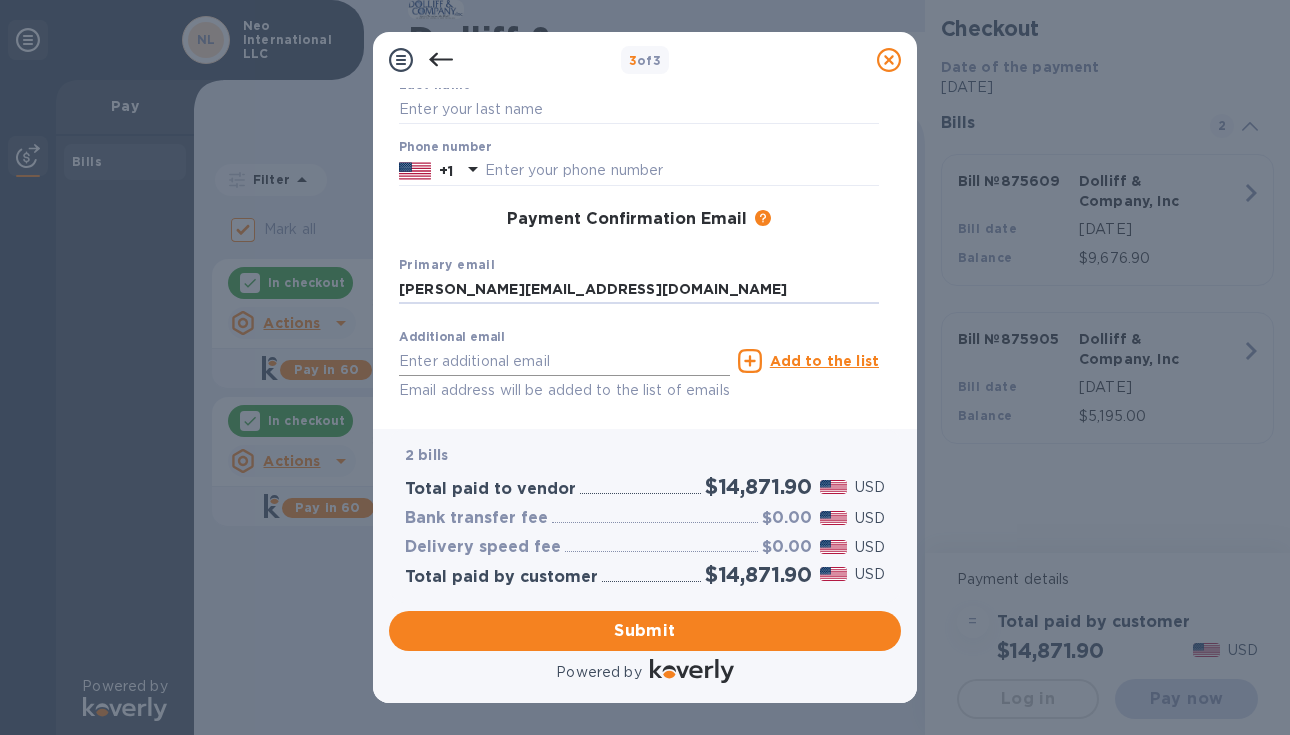 click at bounding box center (564, 361) 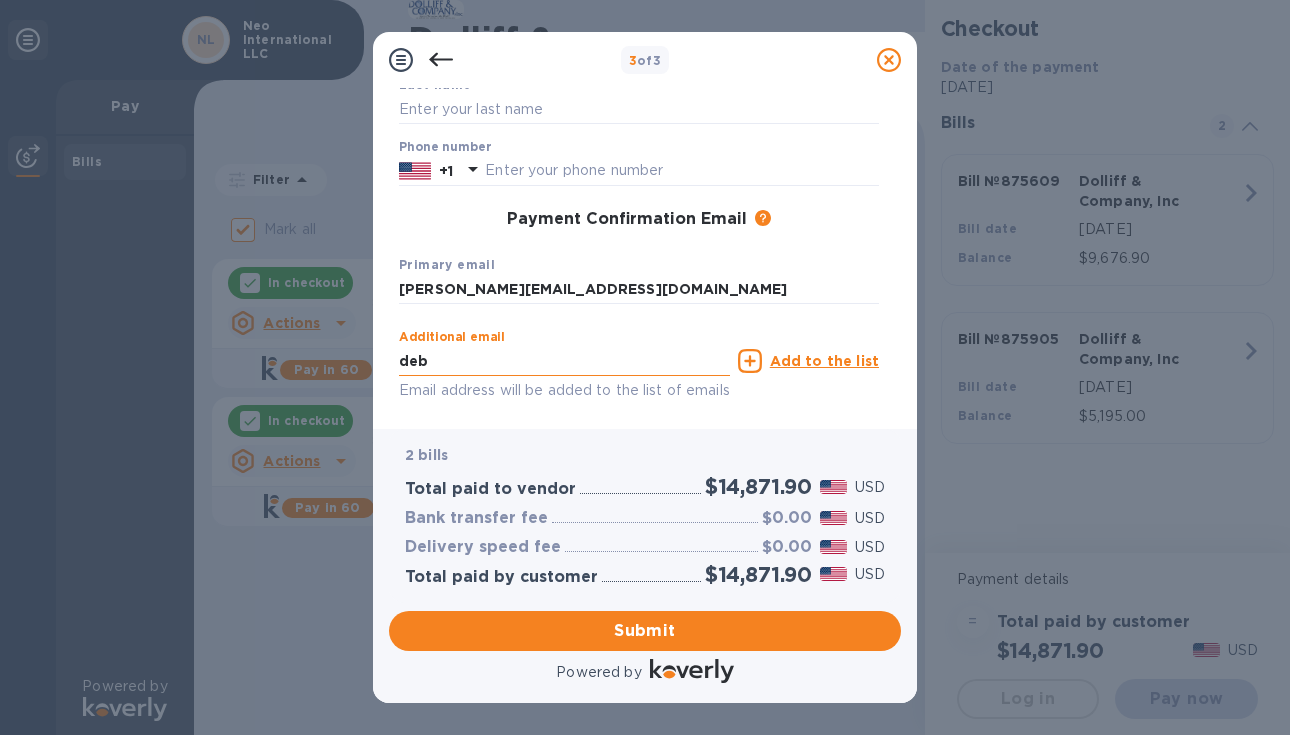type on "[PERSON_NAME][EMAIL_ADDRESS][DOMAIN_NAME]" 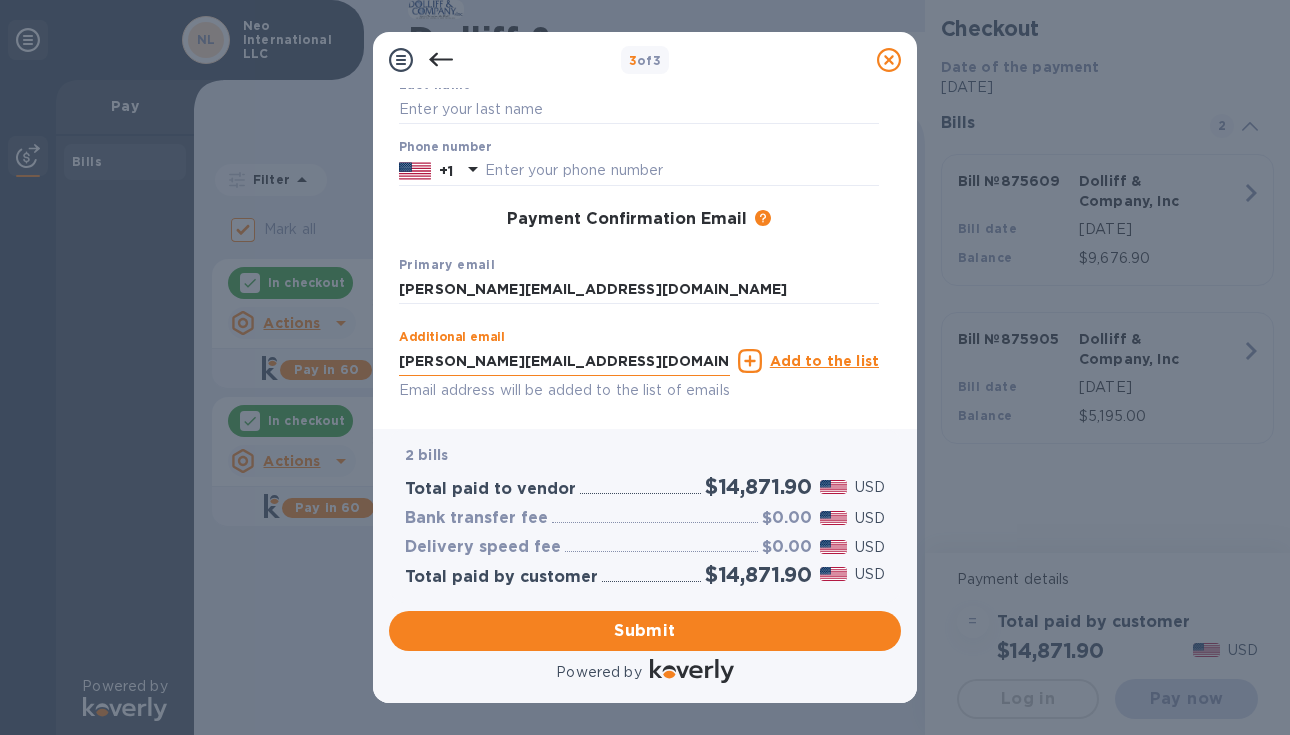 type on "[PERSON_NAME]" 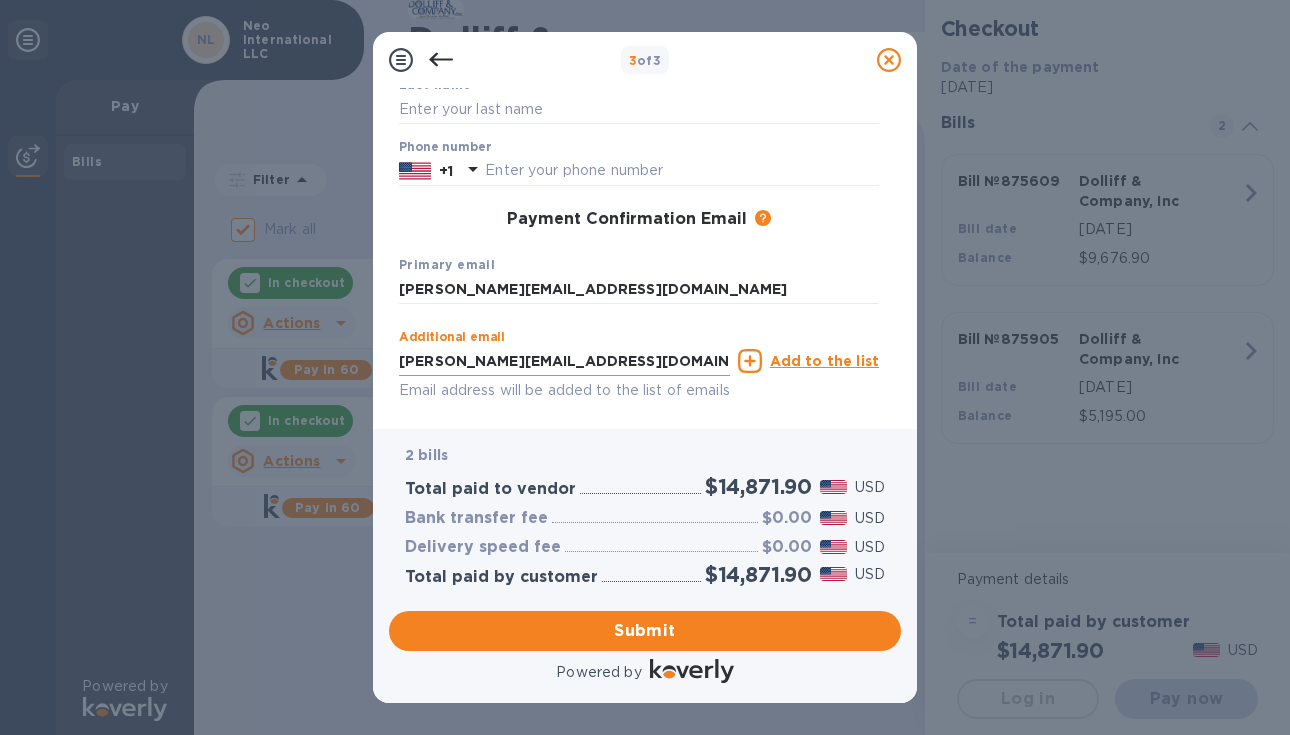 type on "Wasserstrom" 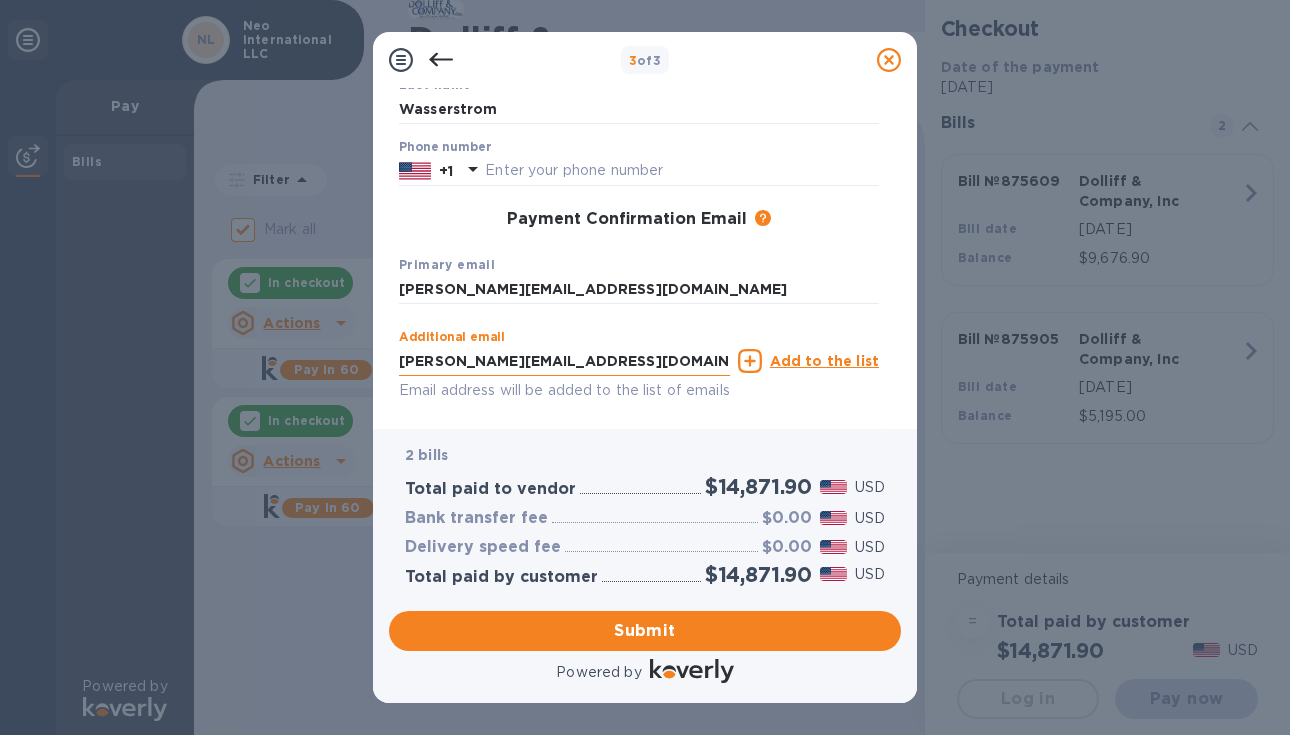 type on "6146491193" 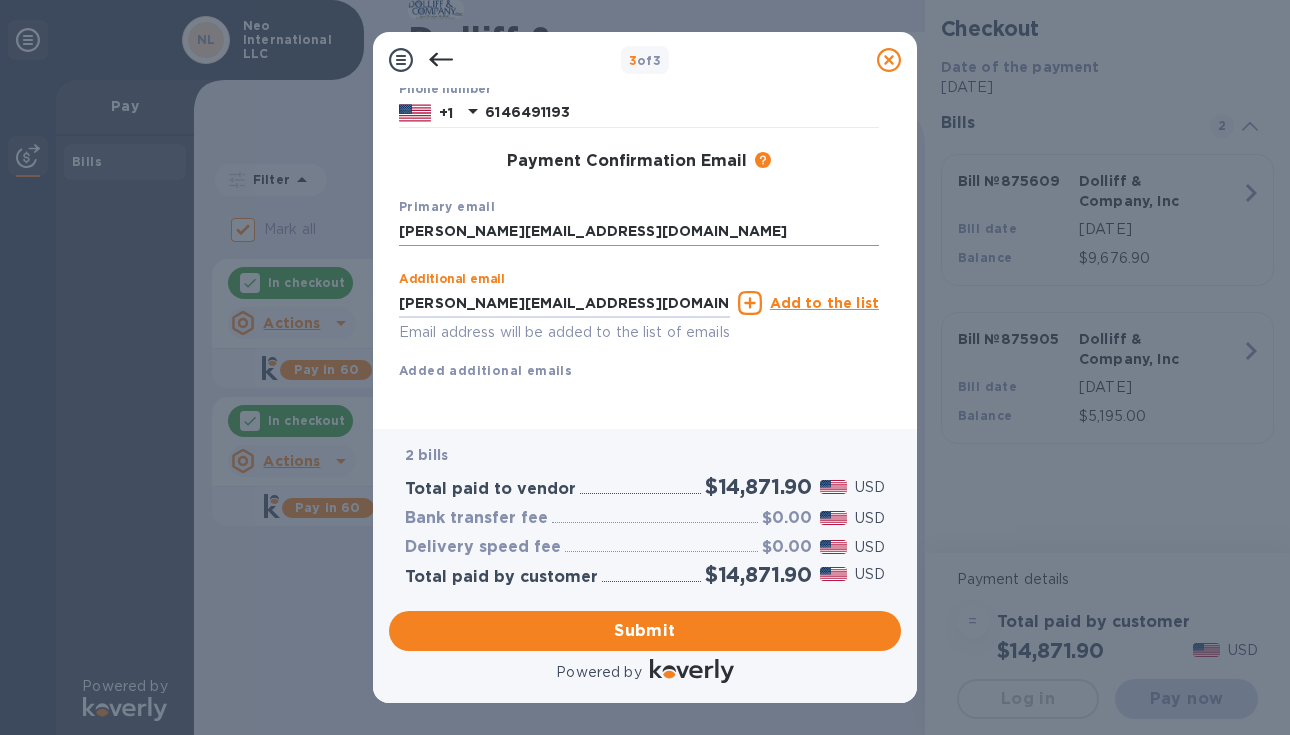 scroll, scrollTop: 292, scrollLeft: 0, axis: vertical 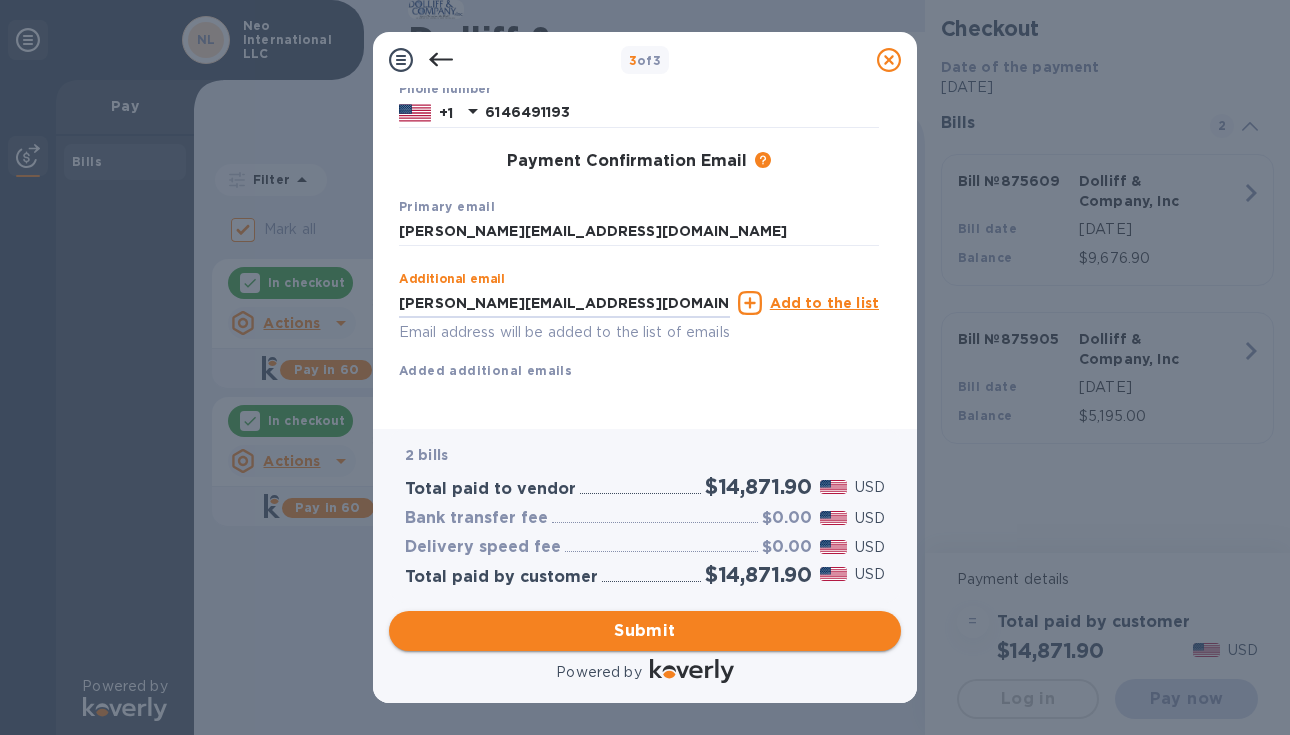 click on "Submit" at bounding box center [645, 631] 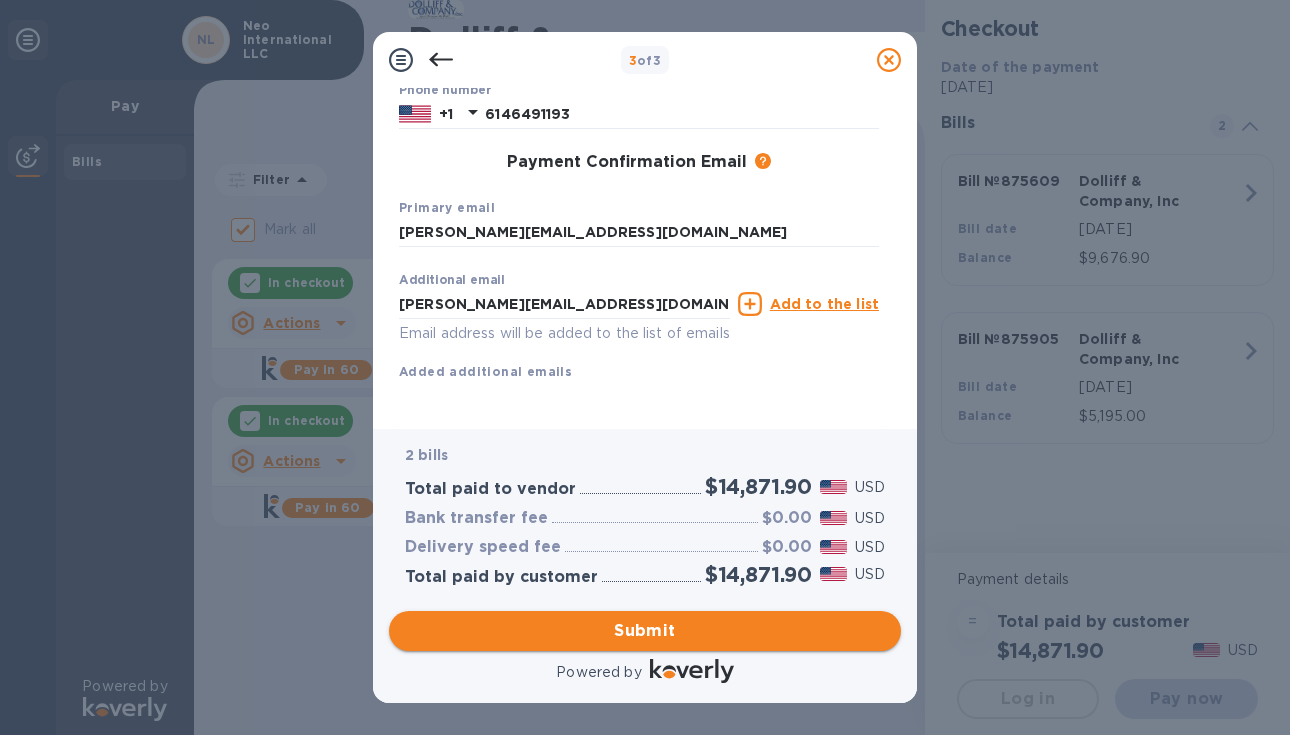 scroll, scrollTop: 318, scrollLeft: 0, axis: vertical 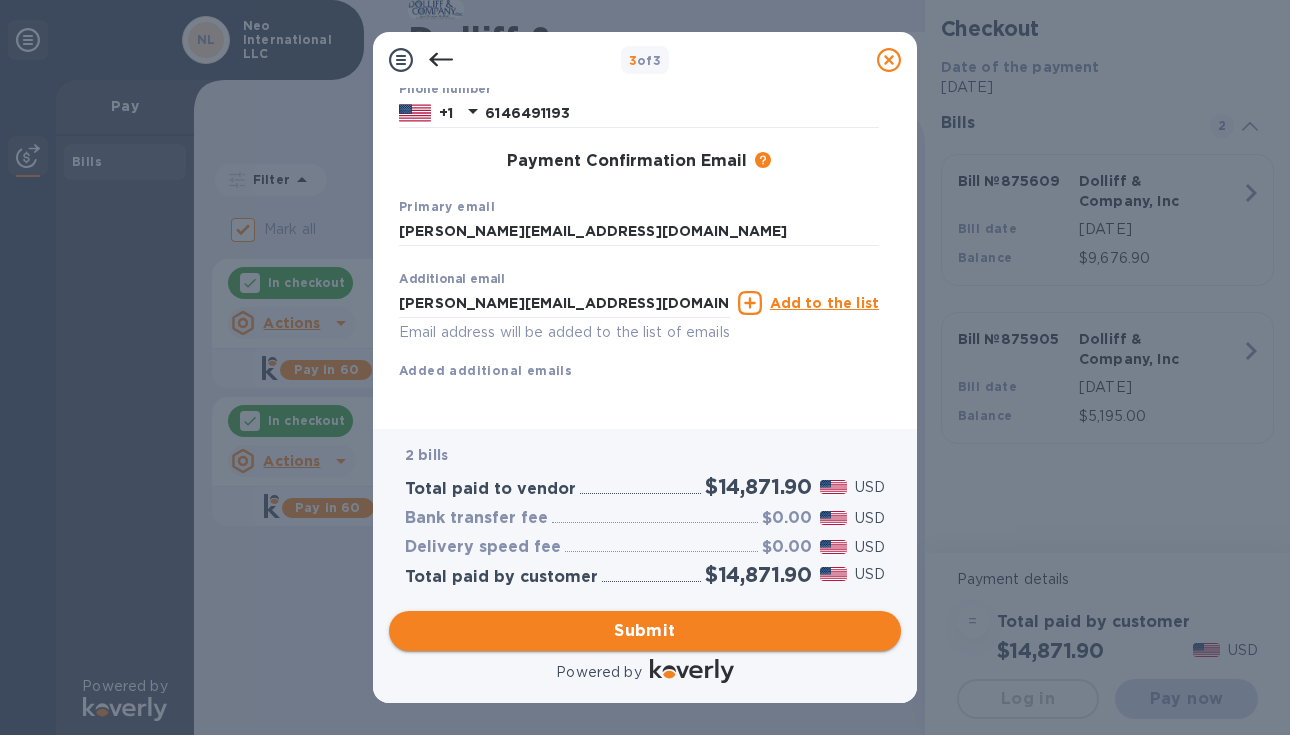click on "Submit" at bounding box center [645, 631] 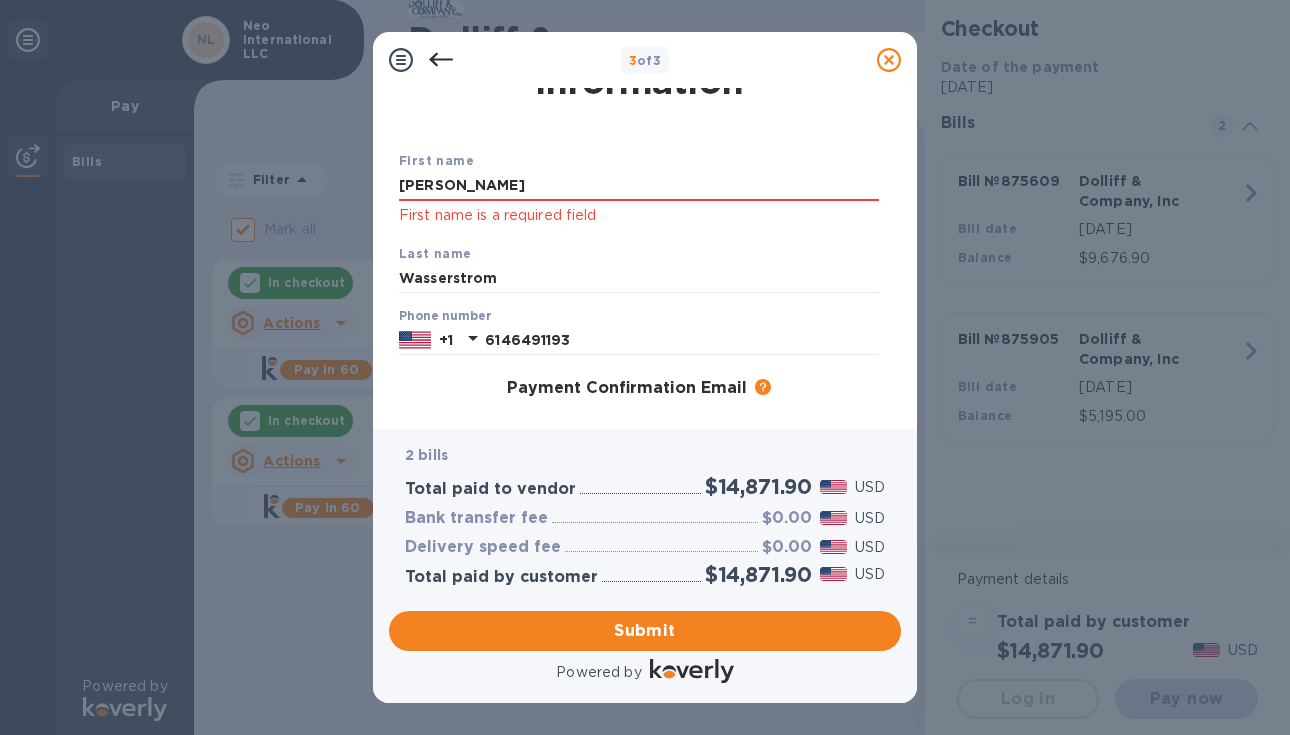 scroll, scrollTop: 0, scrollLeft: 0, axis: both 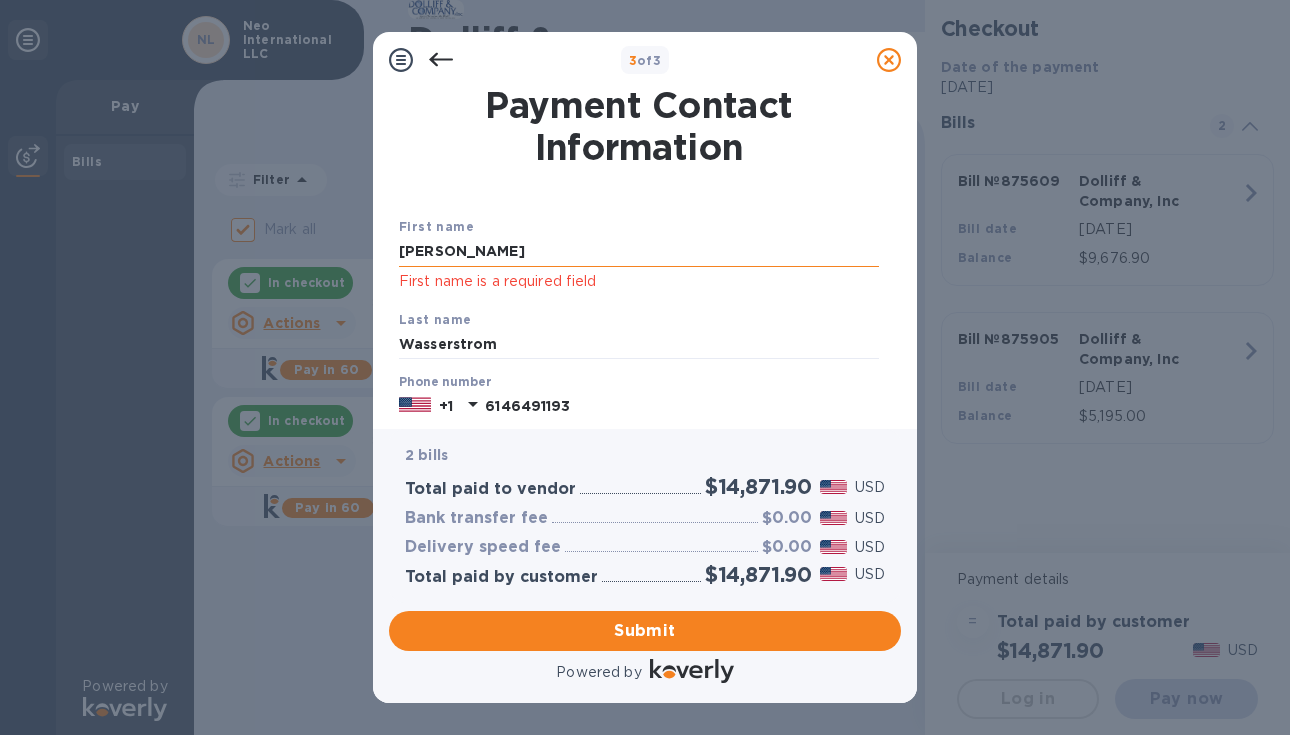 click on "[PERSON_NAME]" at bounding box center [639, 252] 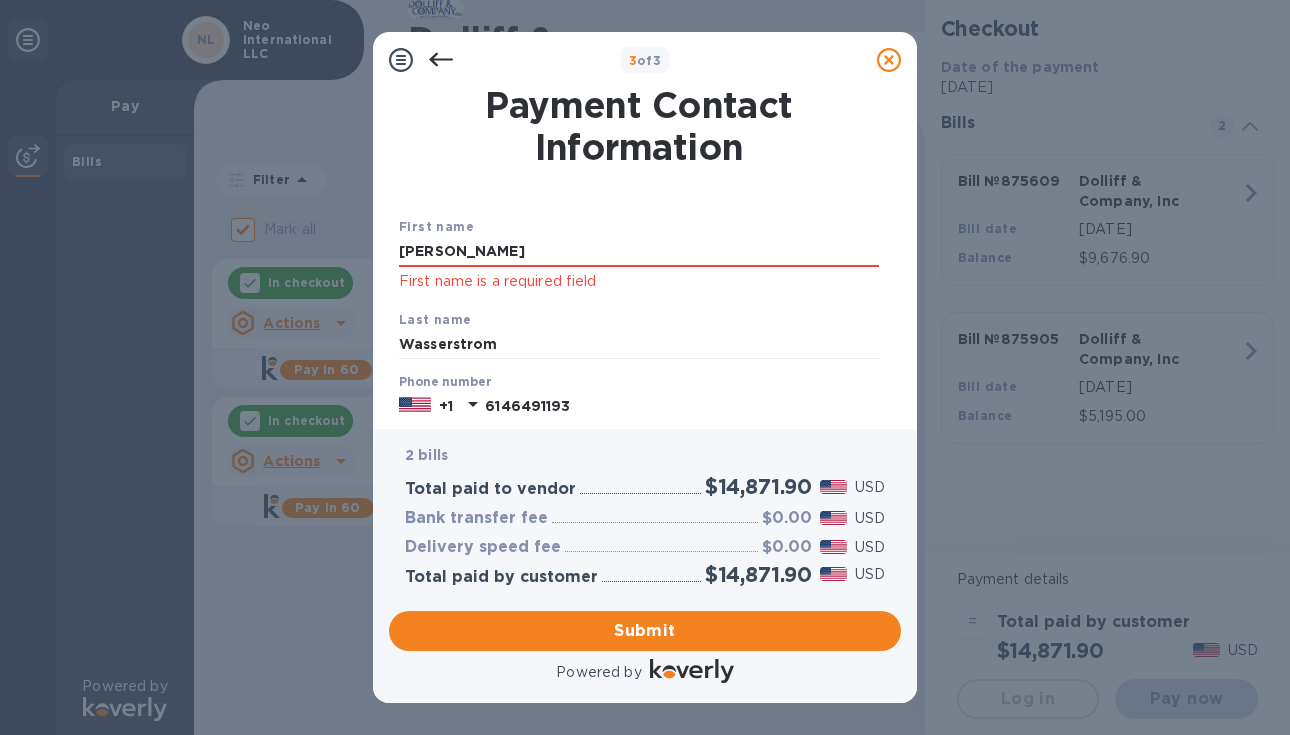 click on "Last name [PERSON_NAME]" at bounding box center (639, 334) 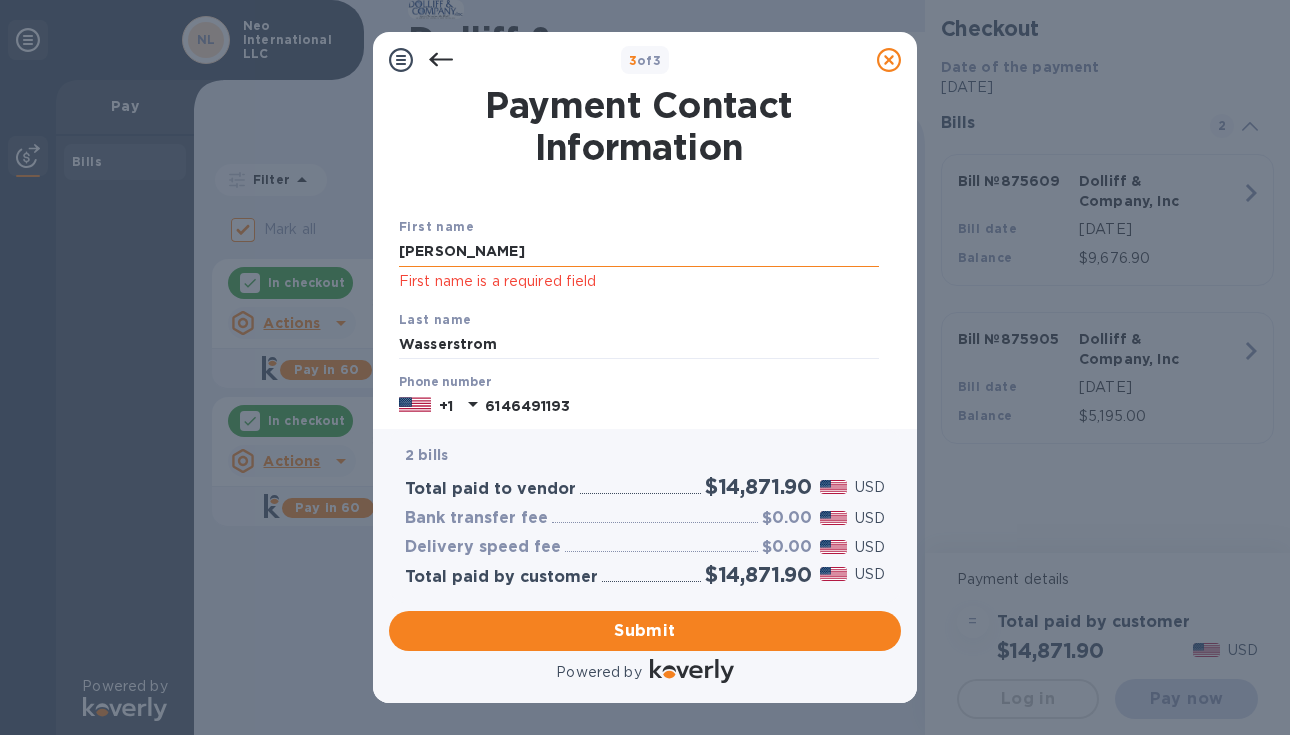 click on "[PERSON_NAME]" at bounding box center [639, 252] 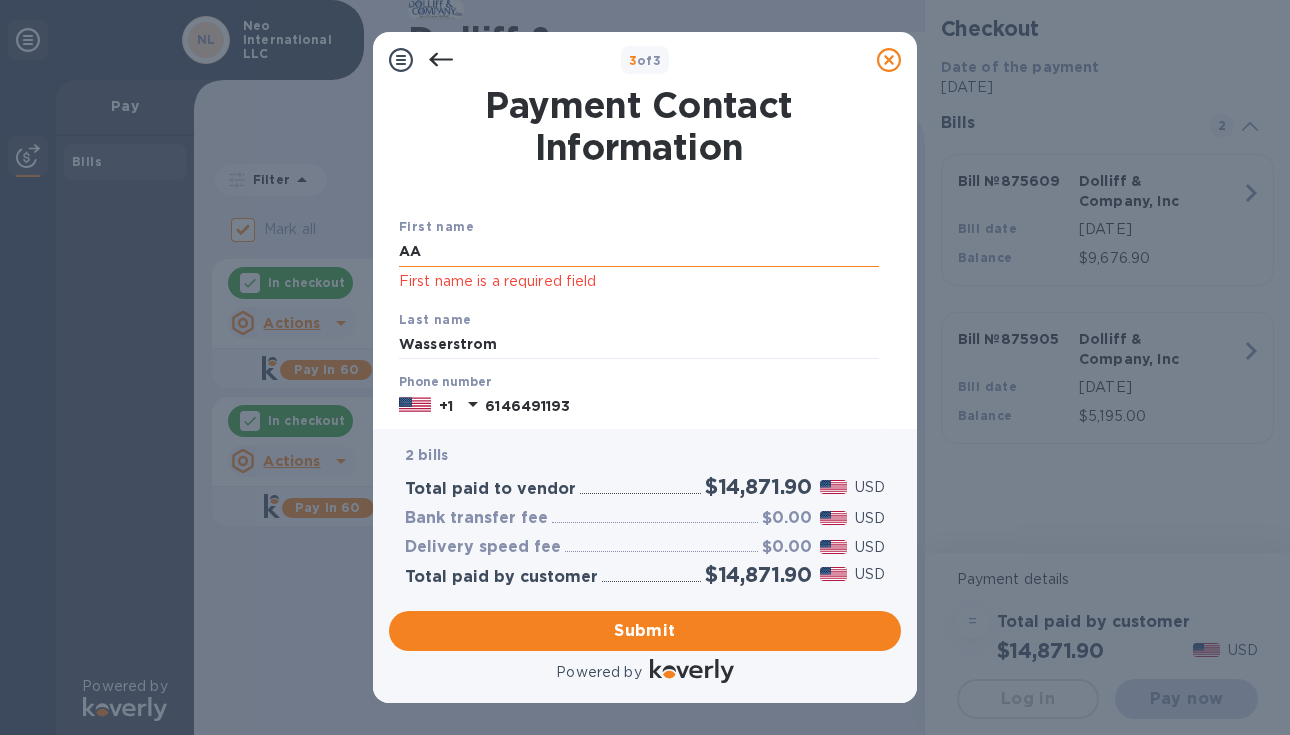 type on "A" 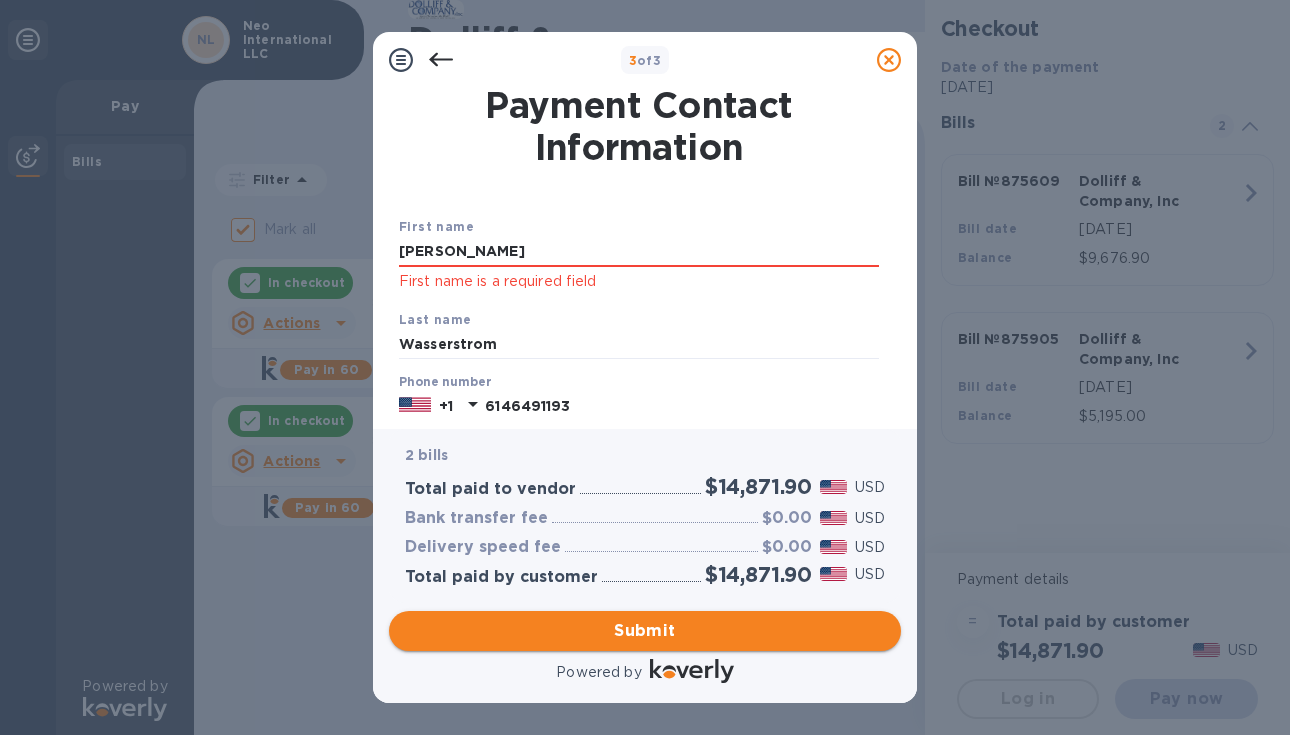 type on "[PERSON_NAME]" 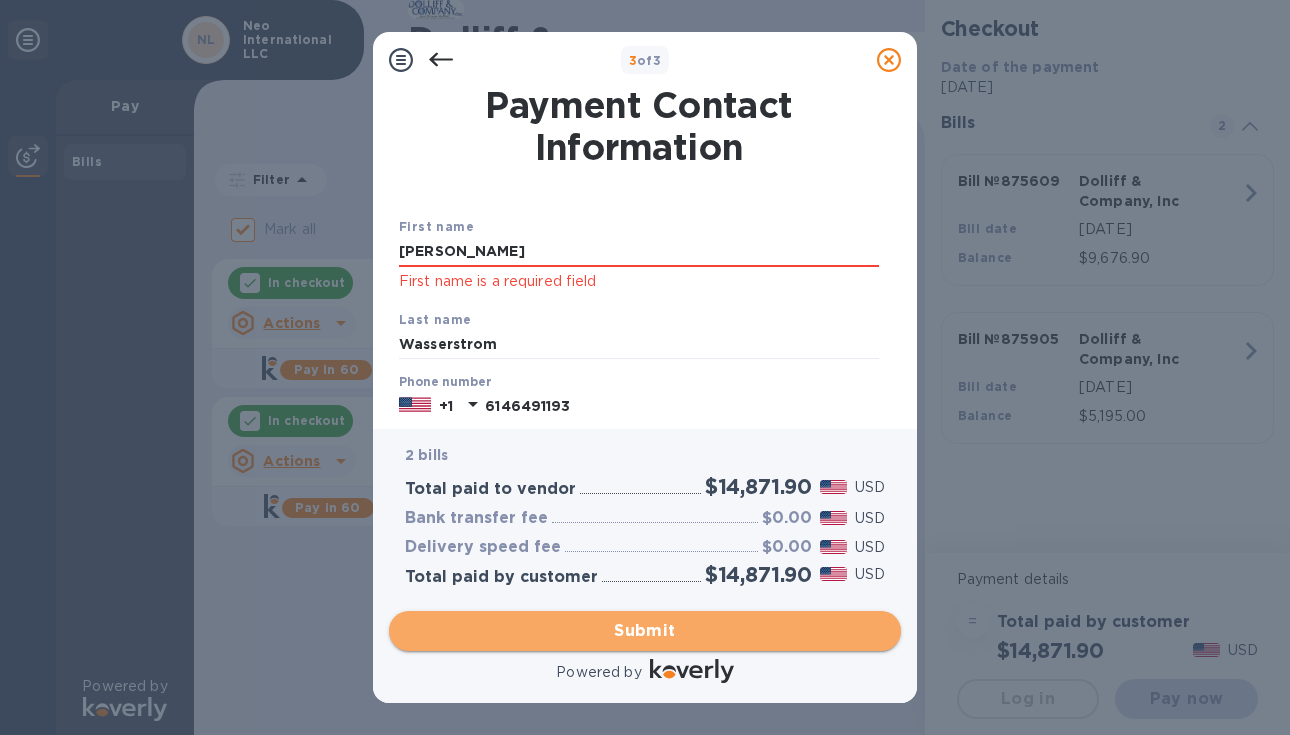 click on "Submit" at bounding box center [645, 631] 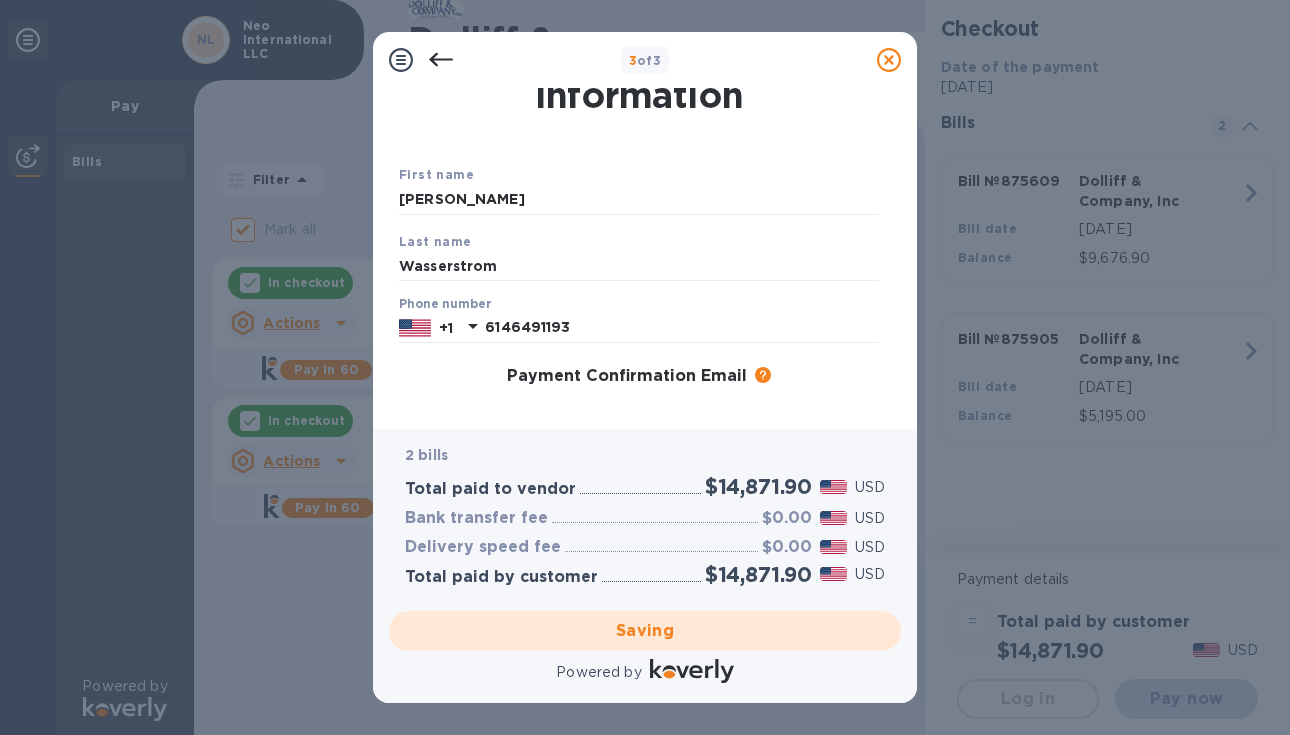 scroll, scrollTop: 292, scrollLeft: 0, axis: vertical 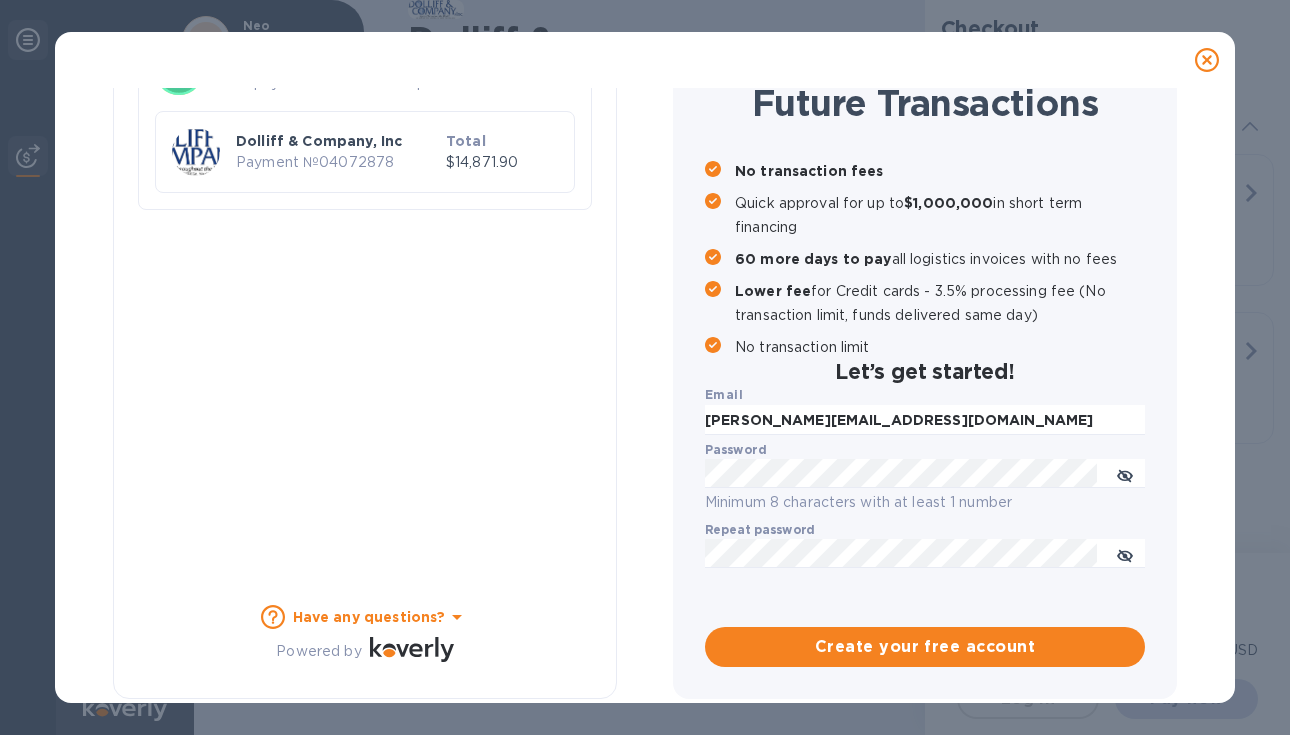 checkbox on "false" 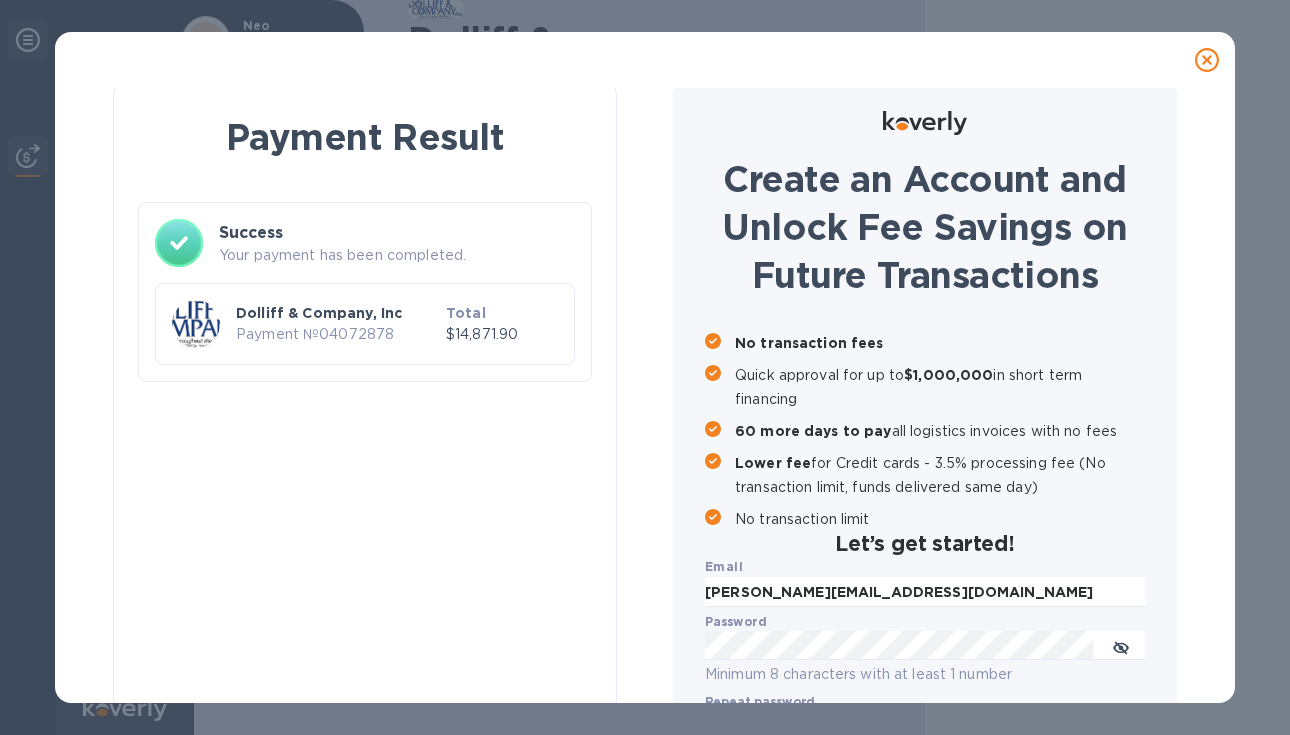 scroll, scrollTop: 15, scrollLeft: 0, axis: vertical 